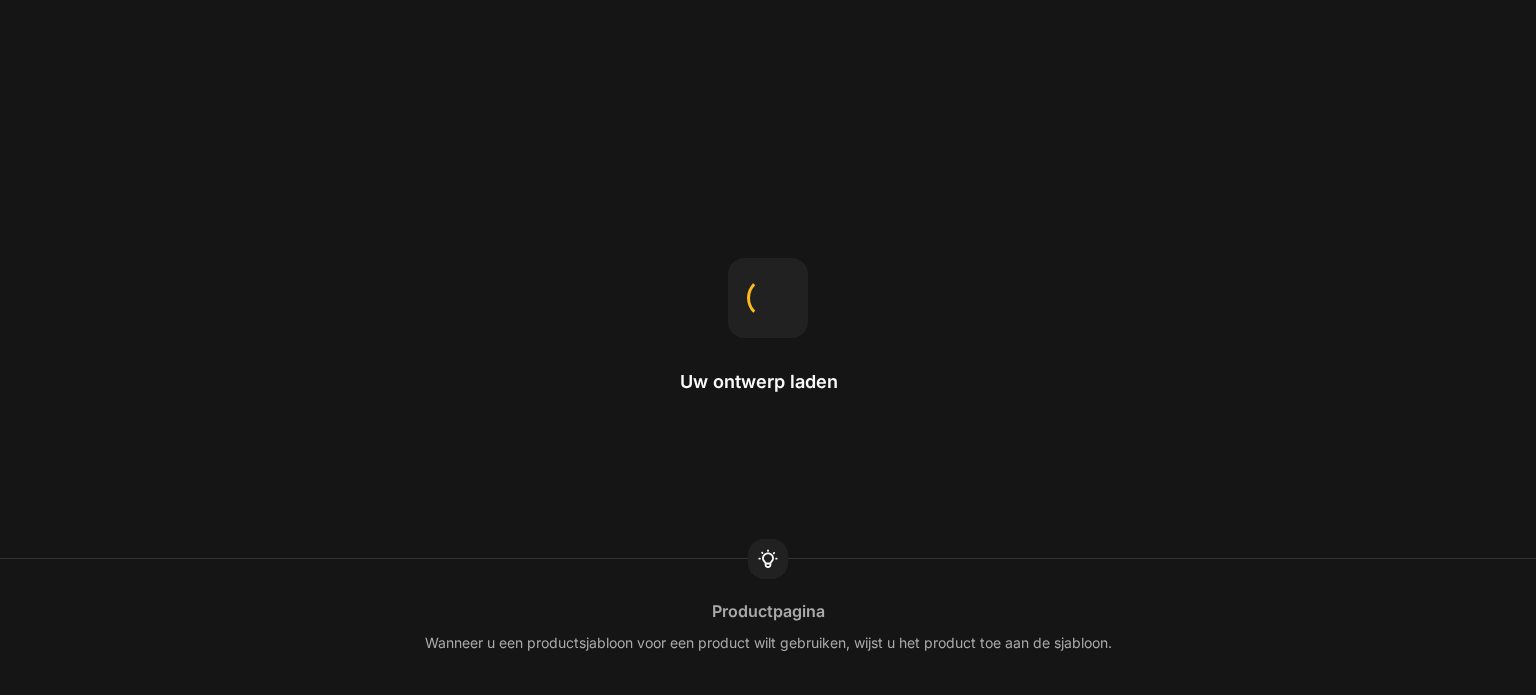 scroll, scrollTop: 0, scrollLeft: 0, axis: both 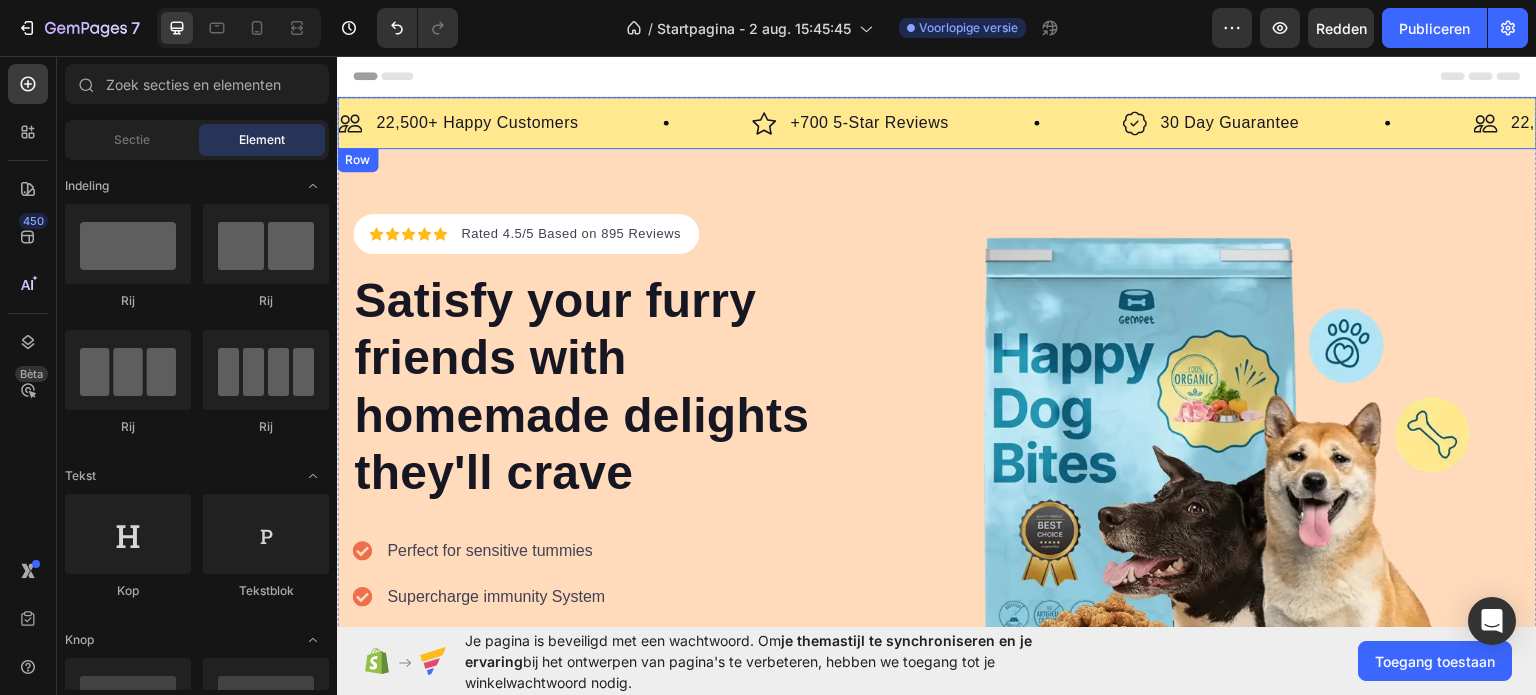 click on "Image 22,500+ Happy Customers Text Block Row
Image +700 5-Star Reviews Text Block Row
Image 30 Day Guarantee Text Block Row
Image 22,500+ Happy Customers Text Block Row
Image +700 5-Star Reviews Text Block Row
Image 30 Day Guarantee Text Block Row
Image 22,500+ Happy Customers Text Block Row
Image +700 5-Star Reviews Text Block Row
Image 30 Day Guarantee Text Block Row
Image 22,500+ Happy Customers Text Block Row
Image +700 5-Star Reviews Text Block Row
Image 30 Day Guarantee Text Block Row
Image 22,500+ Happy Customers Text Block Row
Image +700 5-Star Reviews Text Block Row
Image 30 Day Guarantee Text Block Row
Image 22,500+ Happy Customers Text Block Row
Image +700 5-Star Reviews Text Block Row
Image 30 Day Guarantee Text Block Row Marquee" at bounding box center (937, 122) 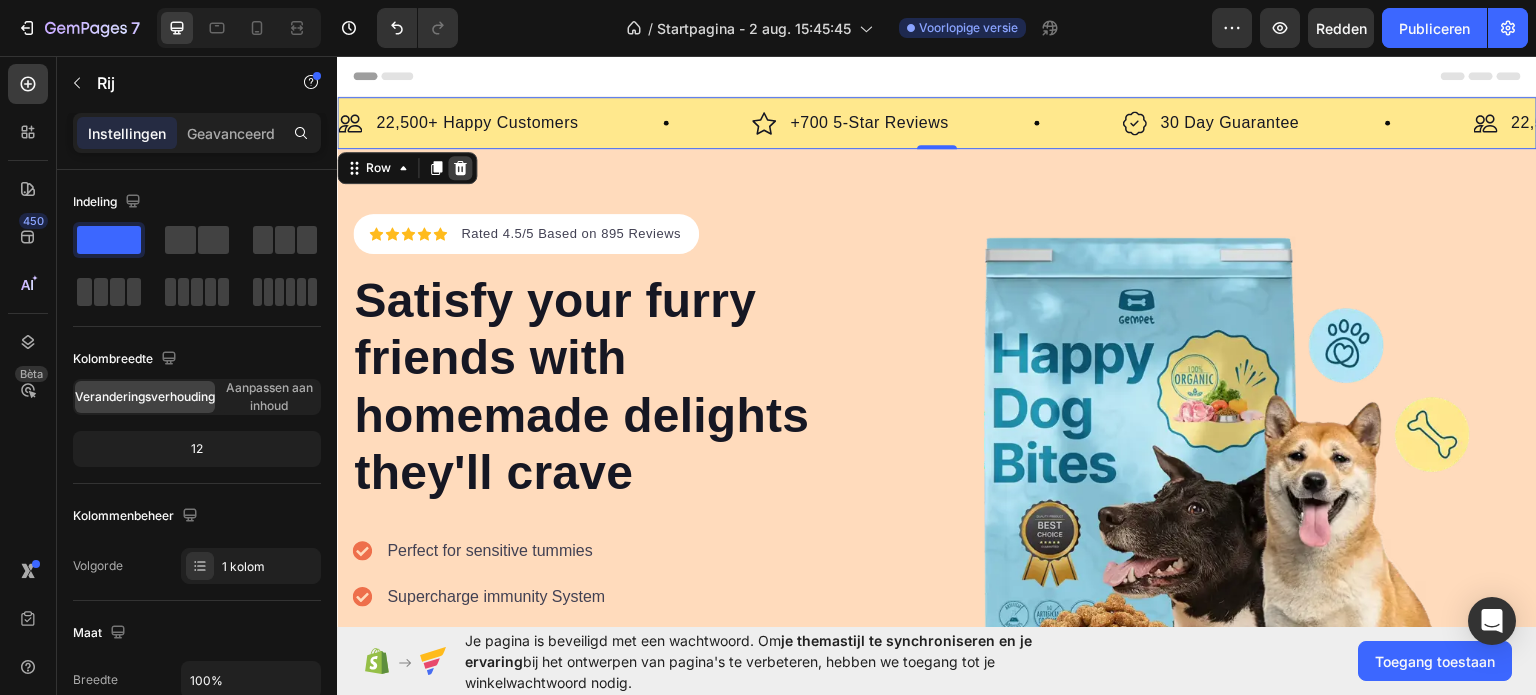click 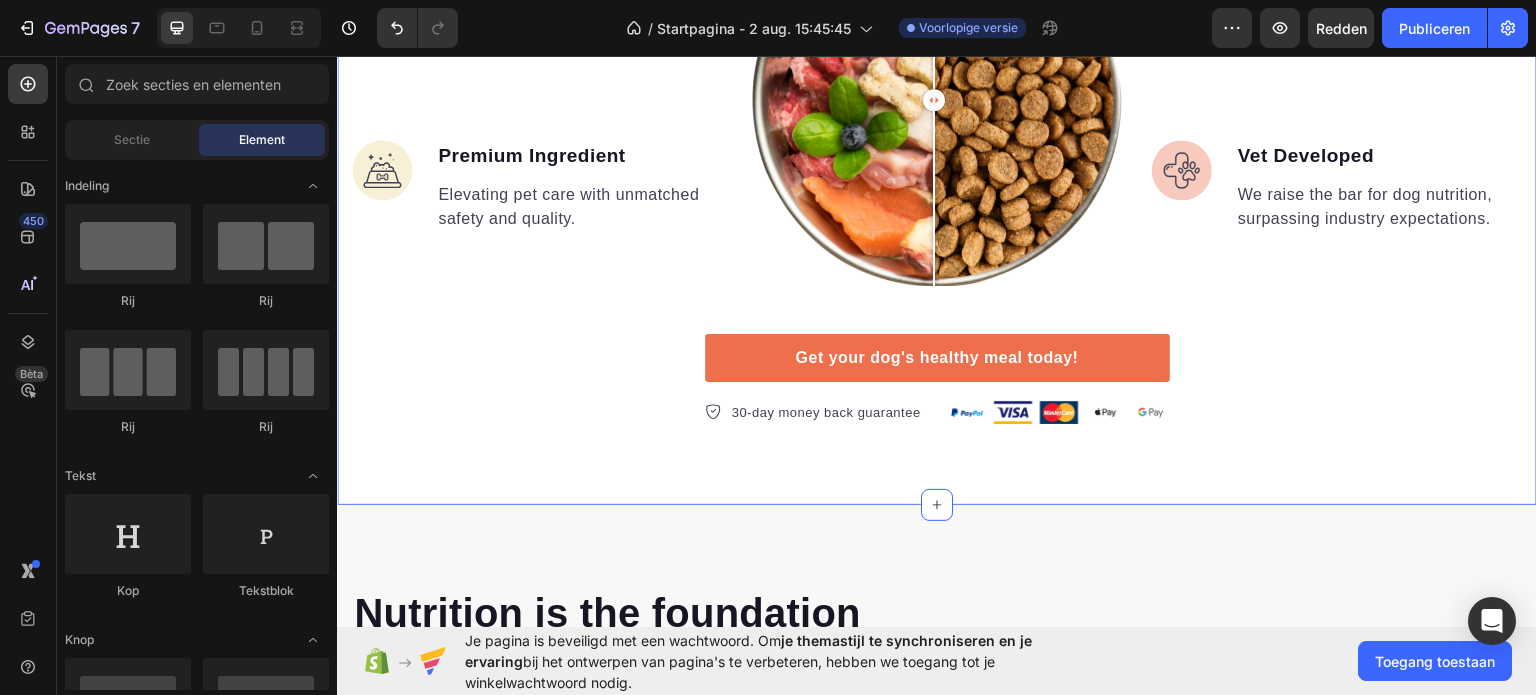 scroll, scrollTop: 1900, scrollLeft: 0, axis: vertical 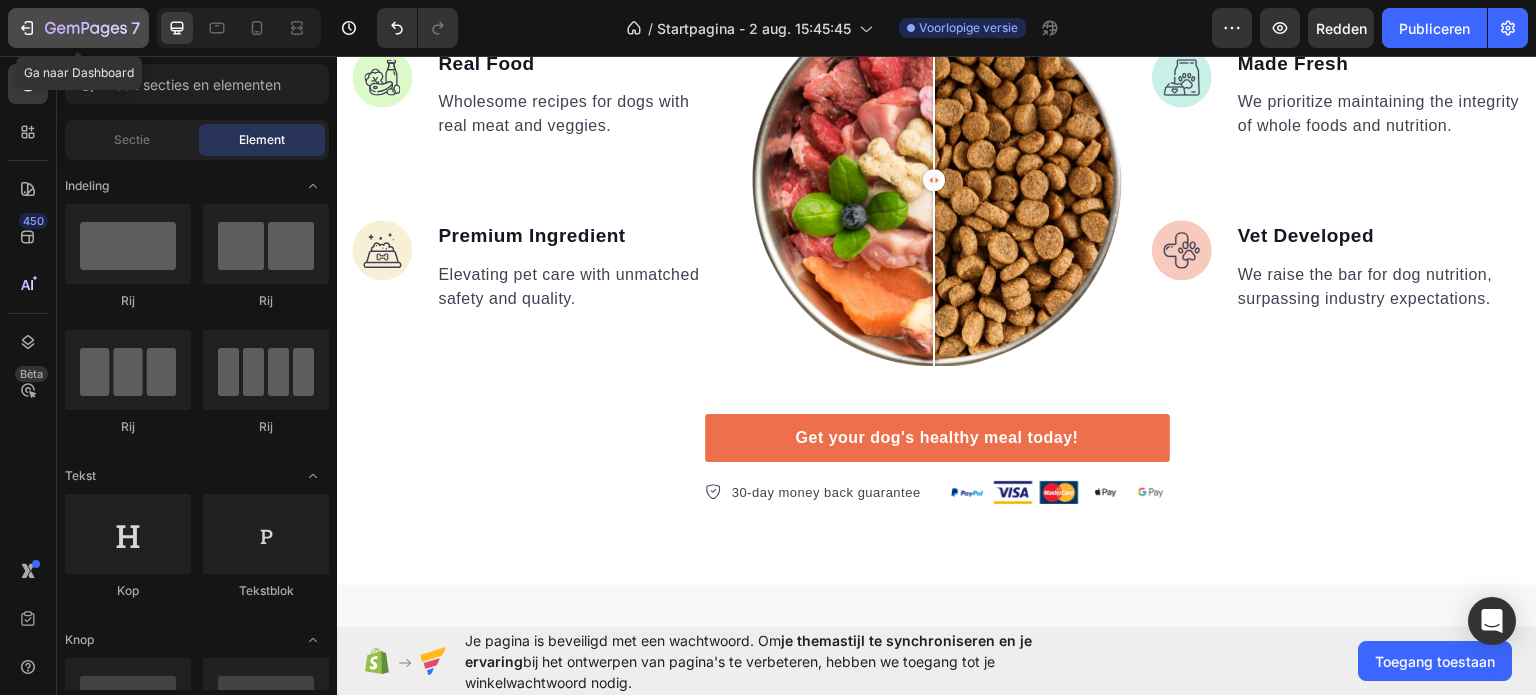 click 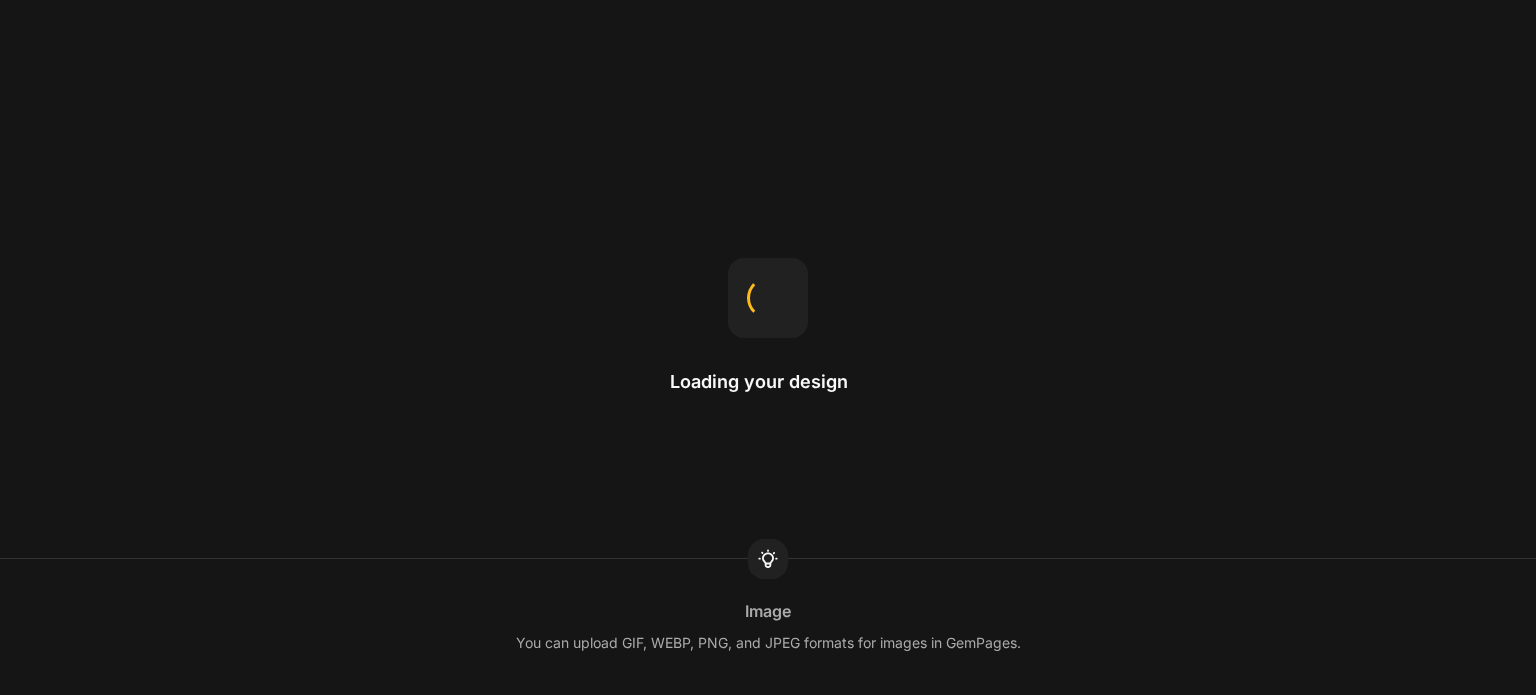 scroll, scrollTop: 0, scrollLeft: 0, axis: both 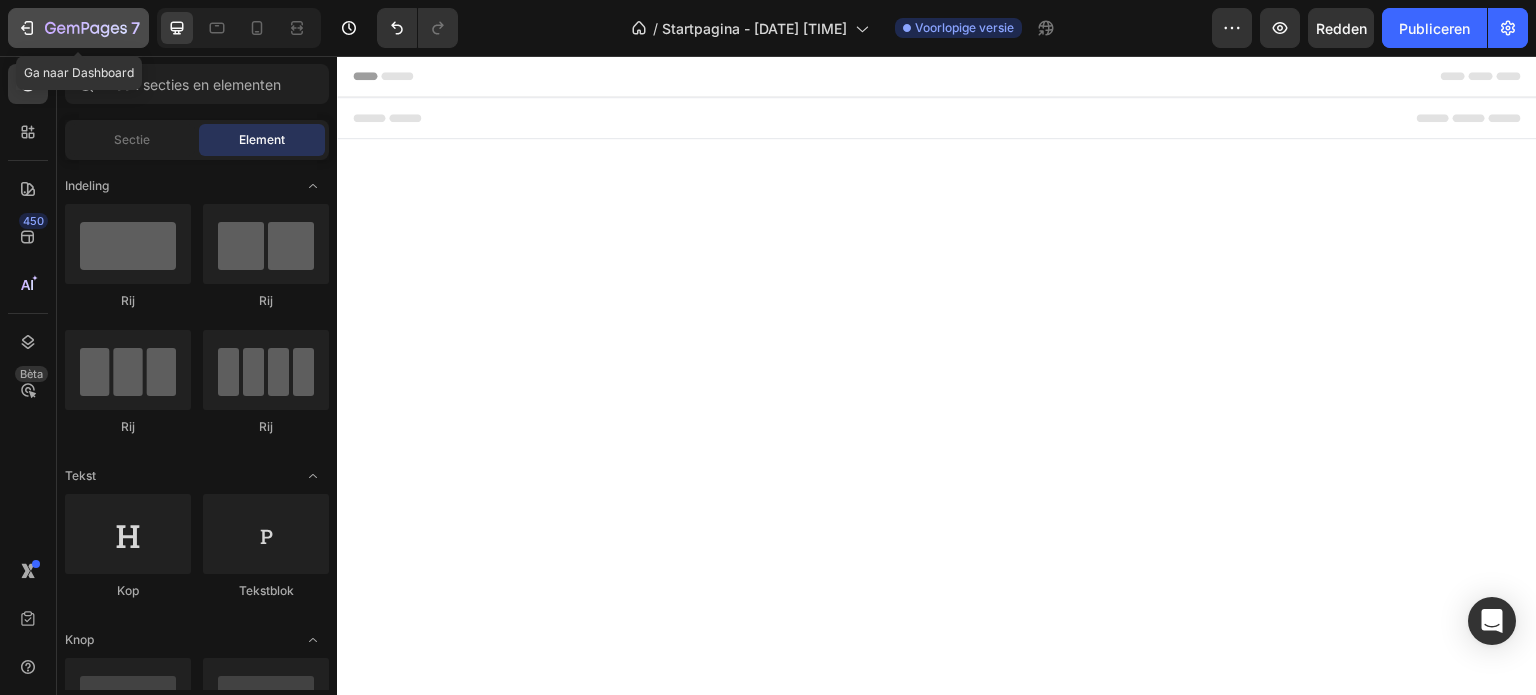 click on "7" at bounding box center (78, 28) 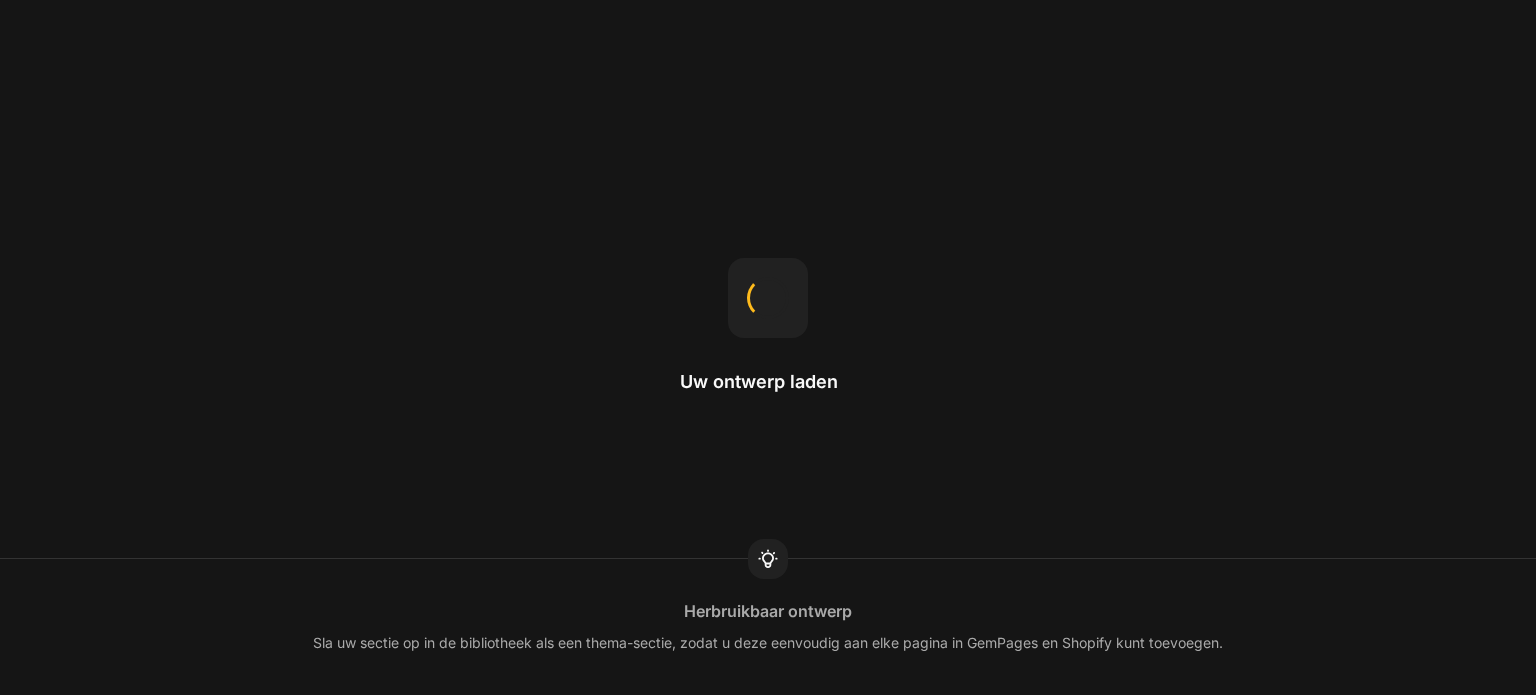 scroll, scrollTop: 0, scrollLeft: 0, axis: both 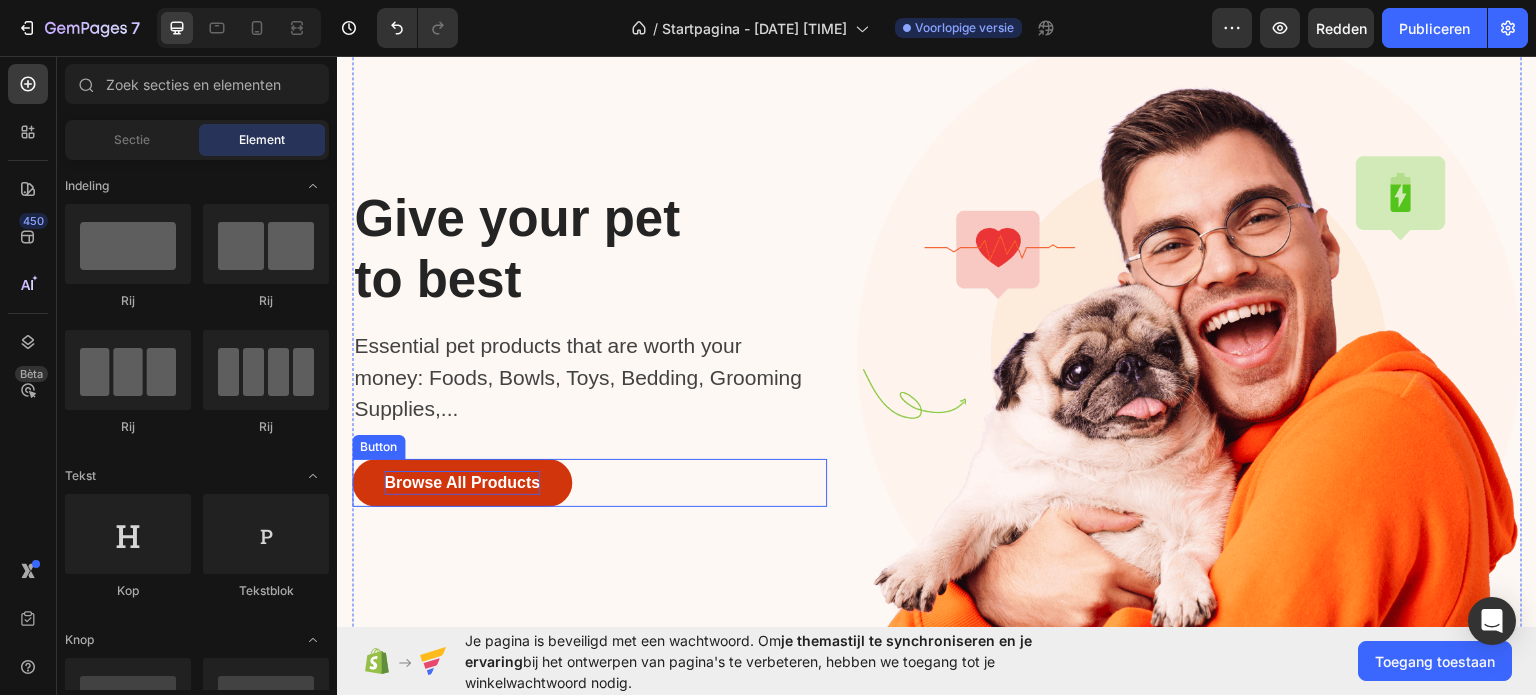 click on "Browse All Products" at bounding box center [462, 482] 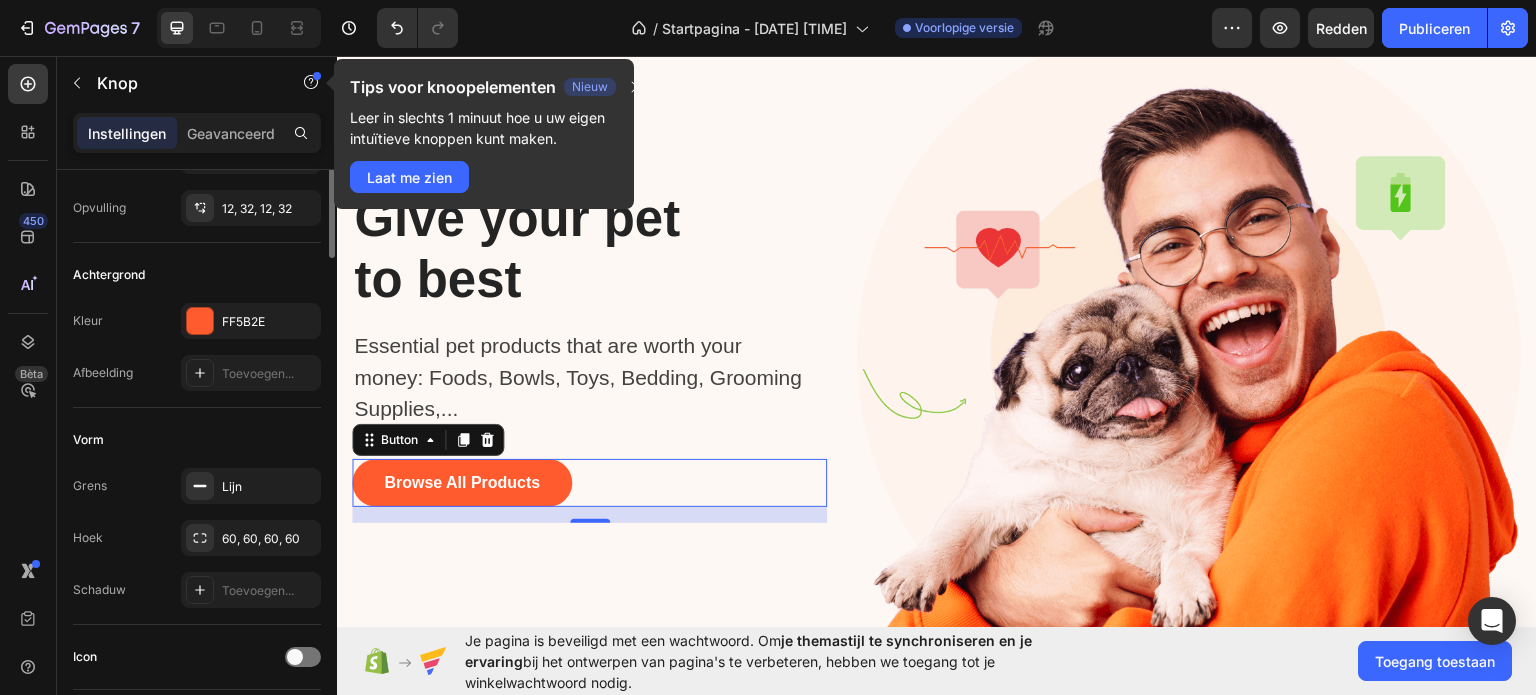 scroll, scrollTop: 0, scrollLeft: 0, axis: both 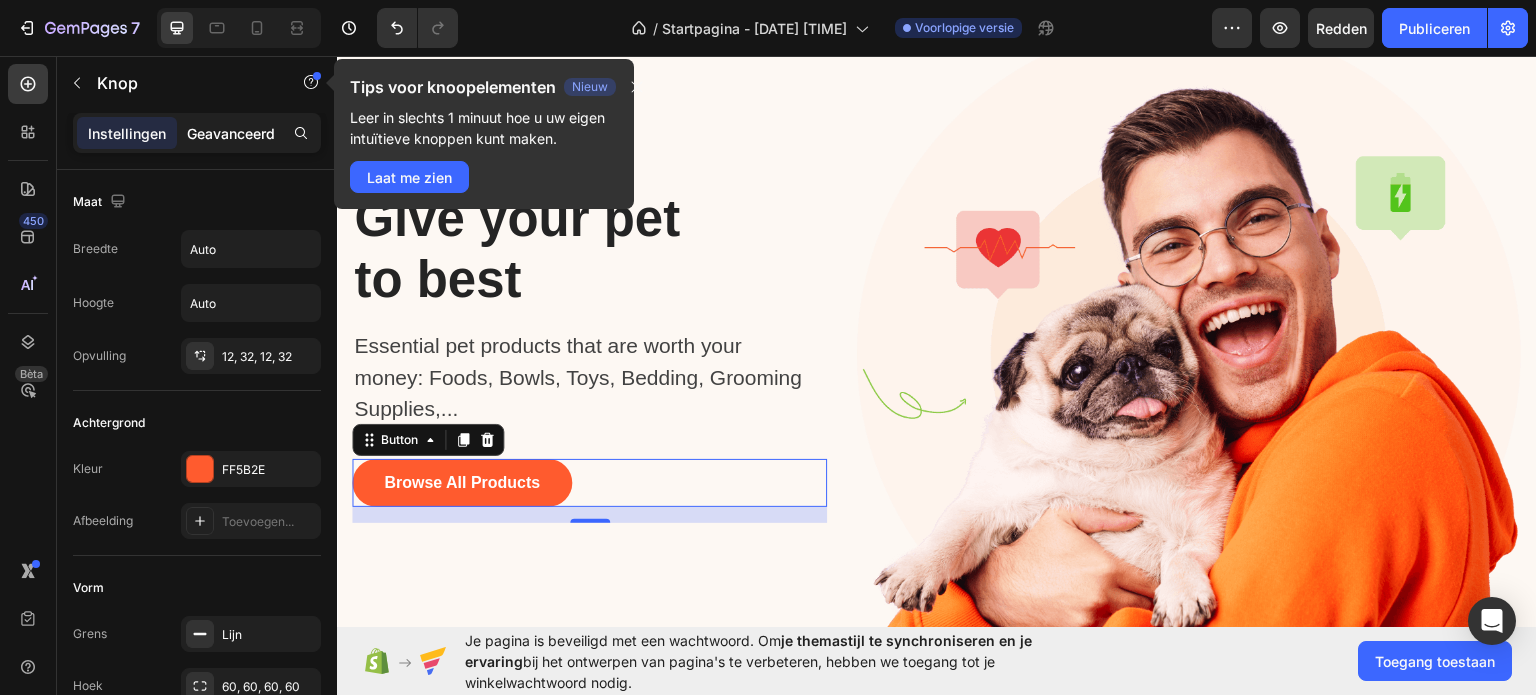 click on "Geavanceerd" at bounding box center (231, 133) 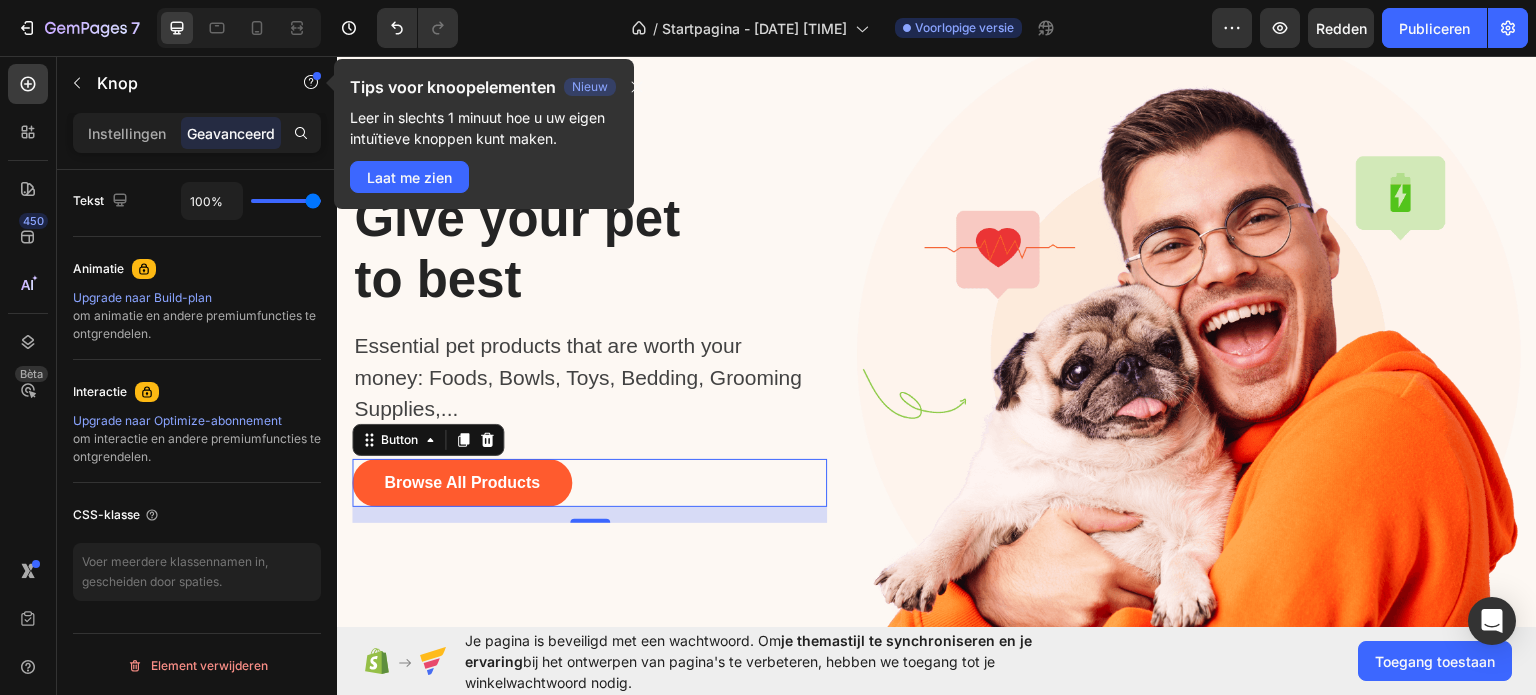 scroll, scrollTop: 204, scrollLeft: 0, axis: vertical 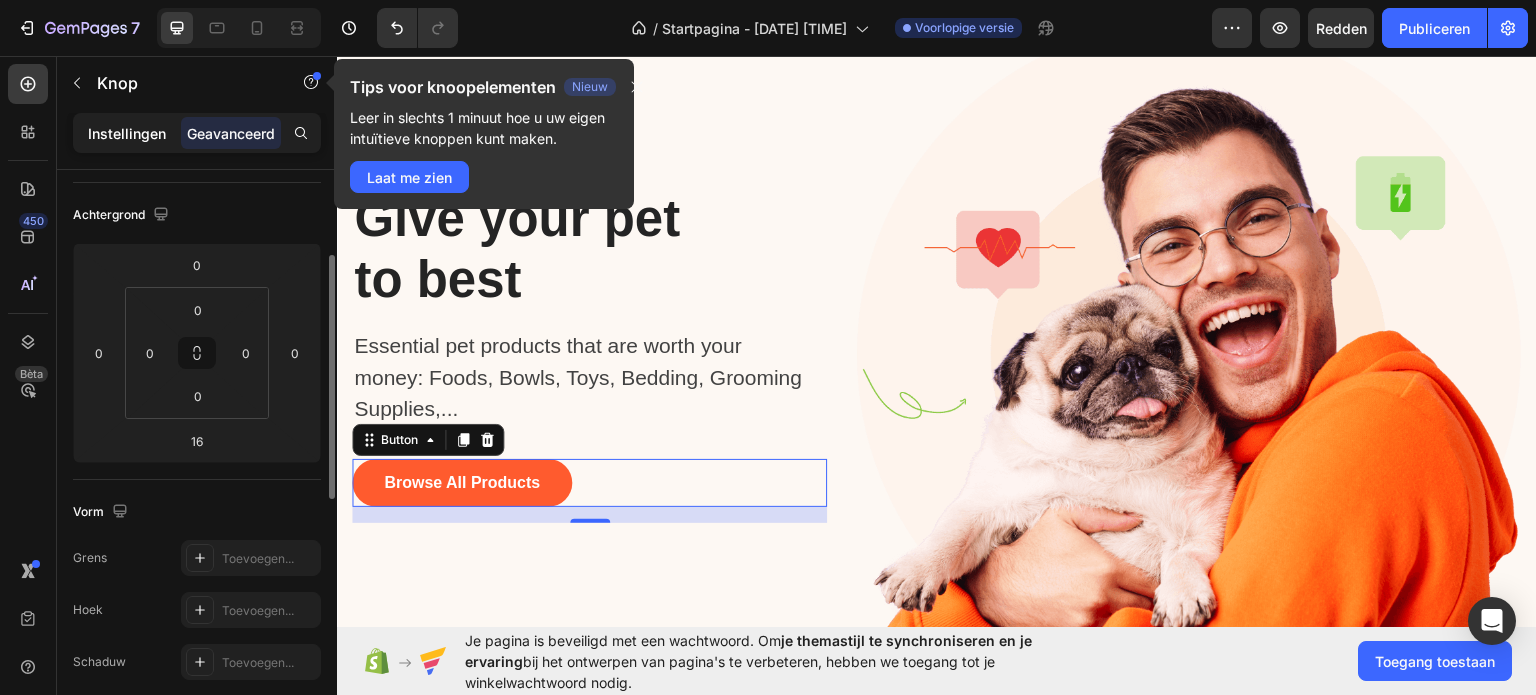 click on "Instellingen" at bounding box center [127, 133] 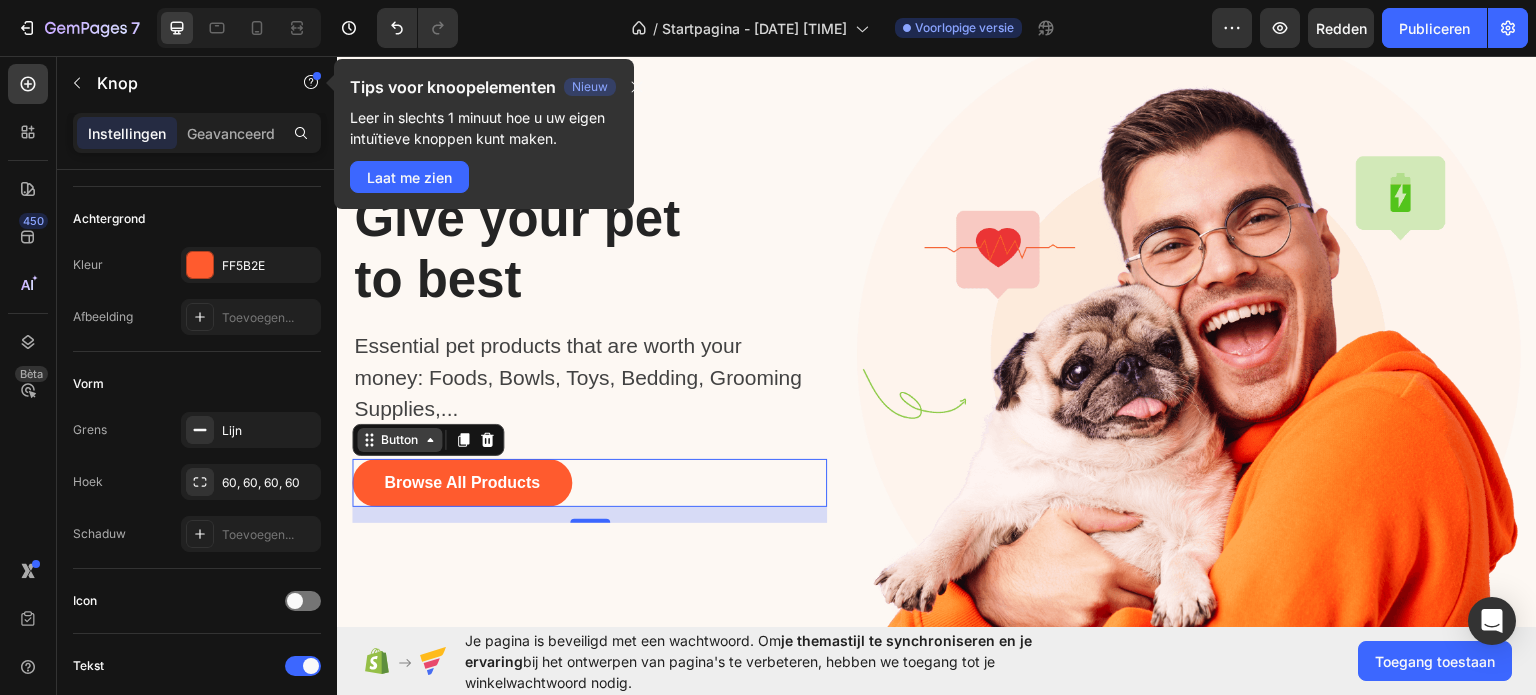 click on "Button" at bounding box center (399, 439) 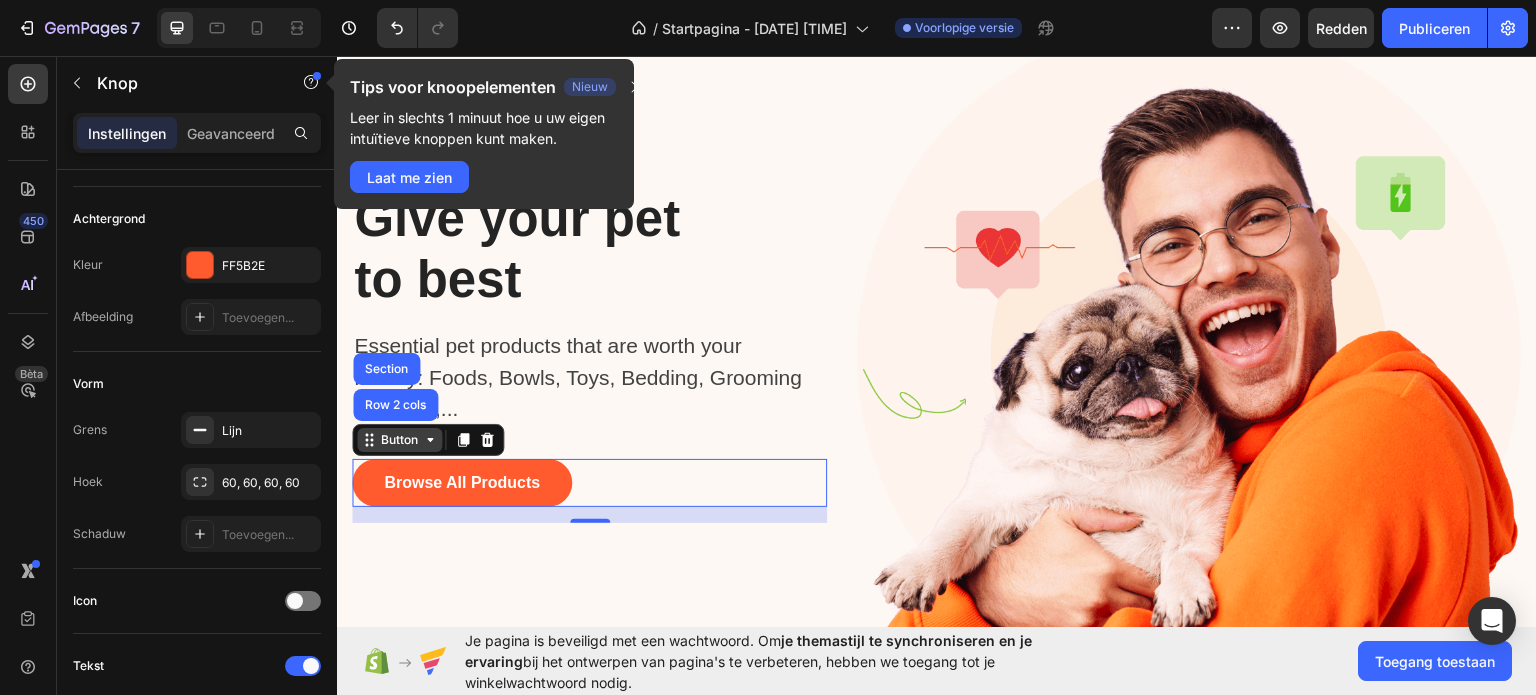click on "Button" at bounding box center (399, 439) 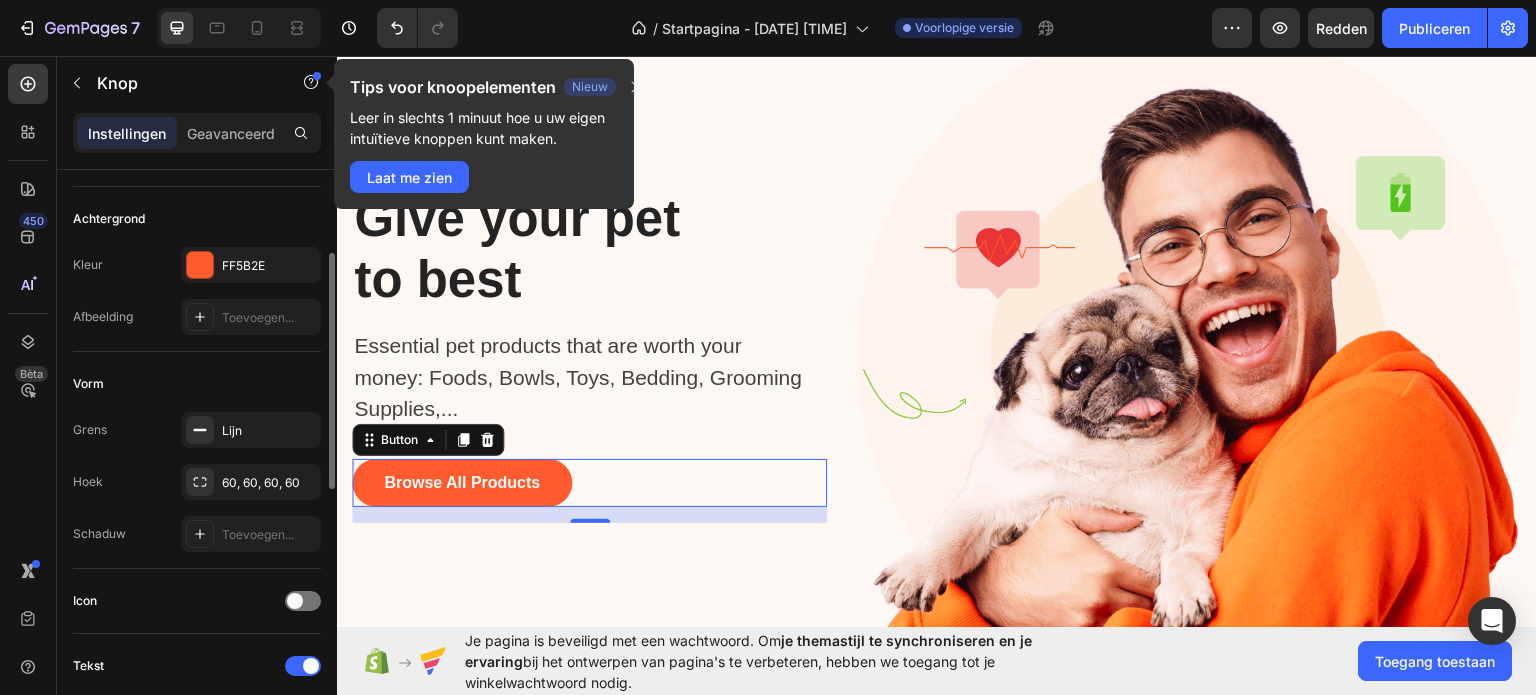 click on "Vorm" at bounding box center [197, 384] 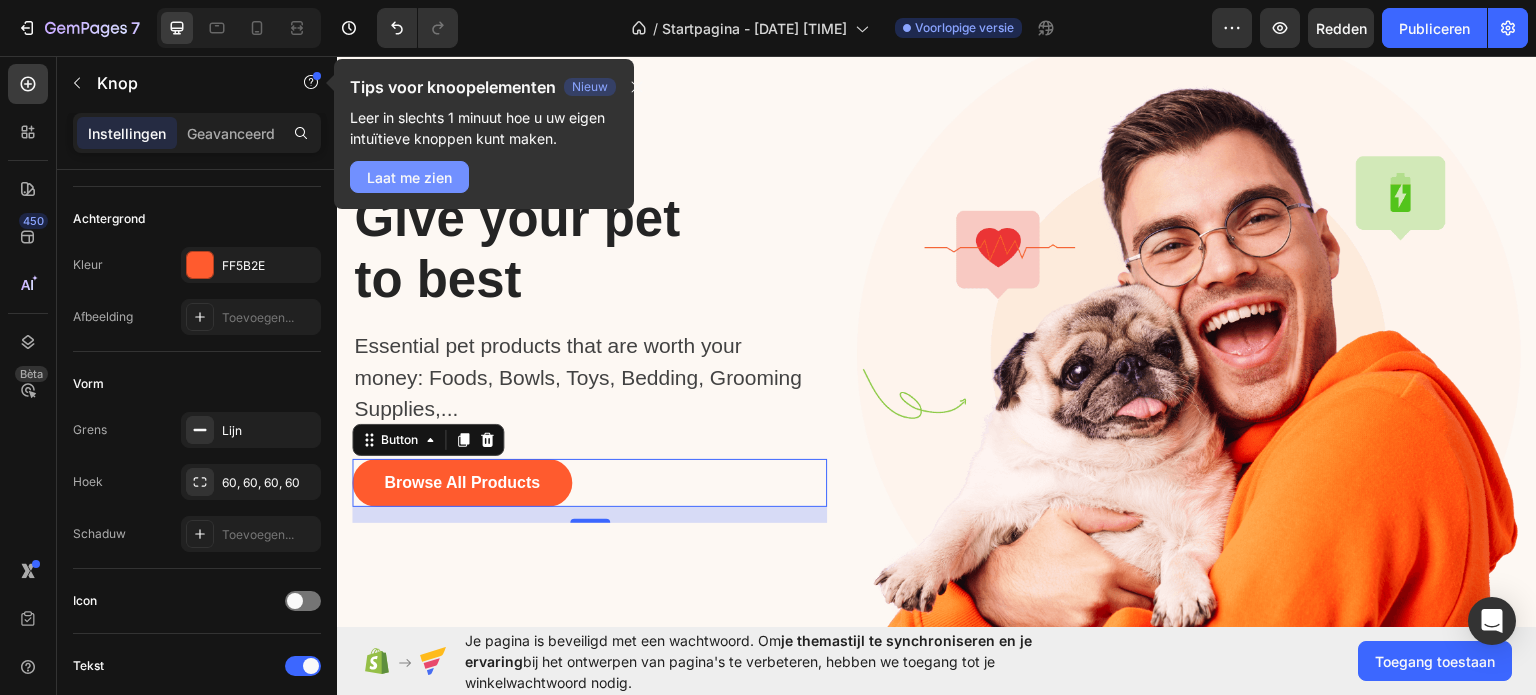 click on "Laat me zien" at bounding box center [409, 177] 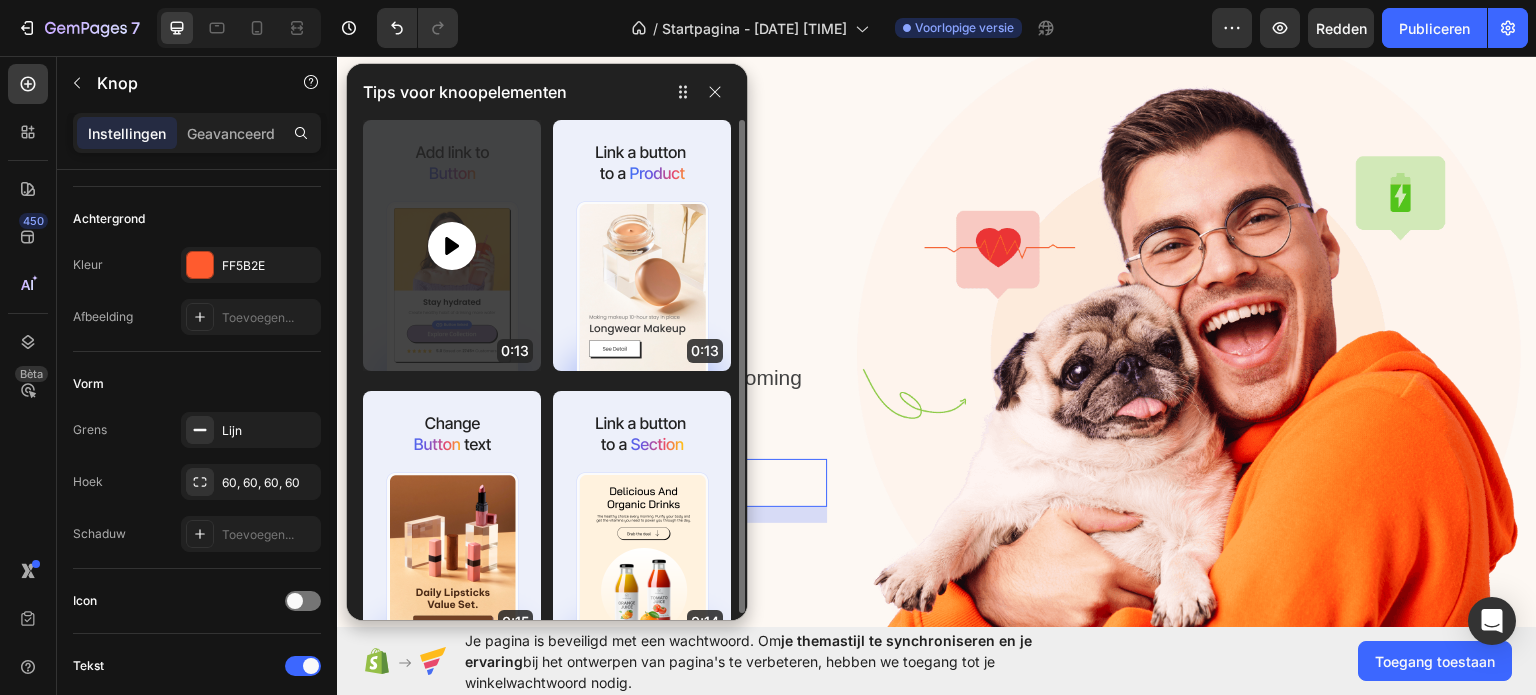 click 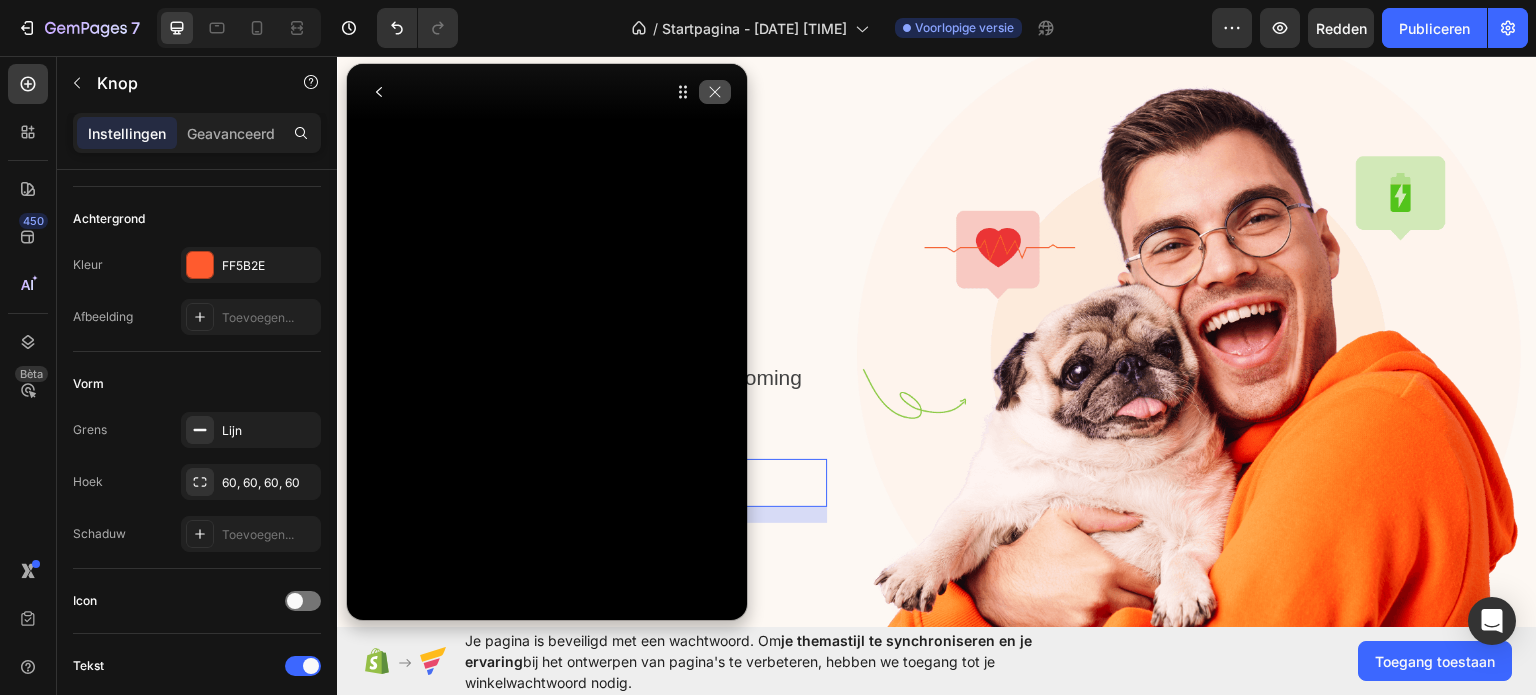 click 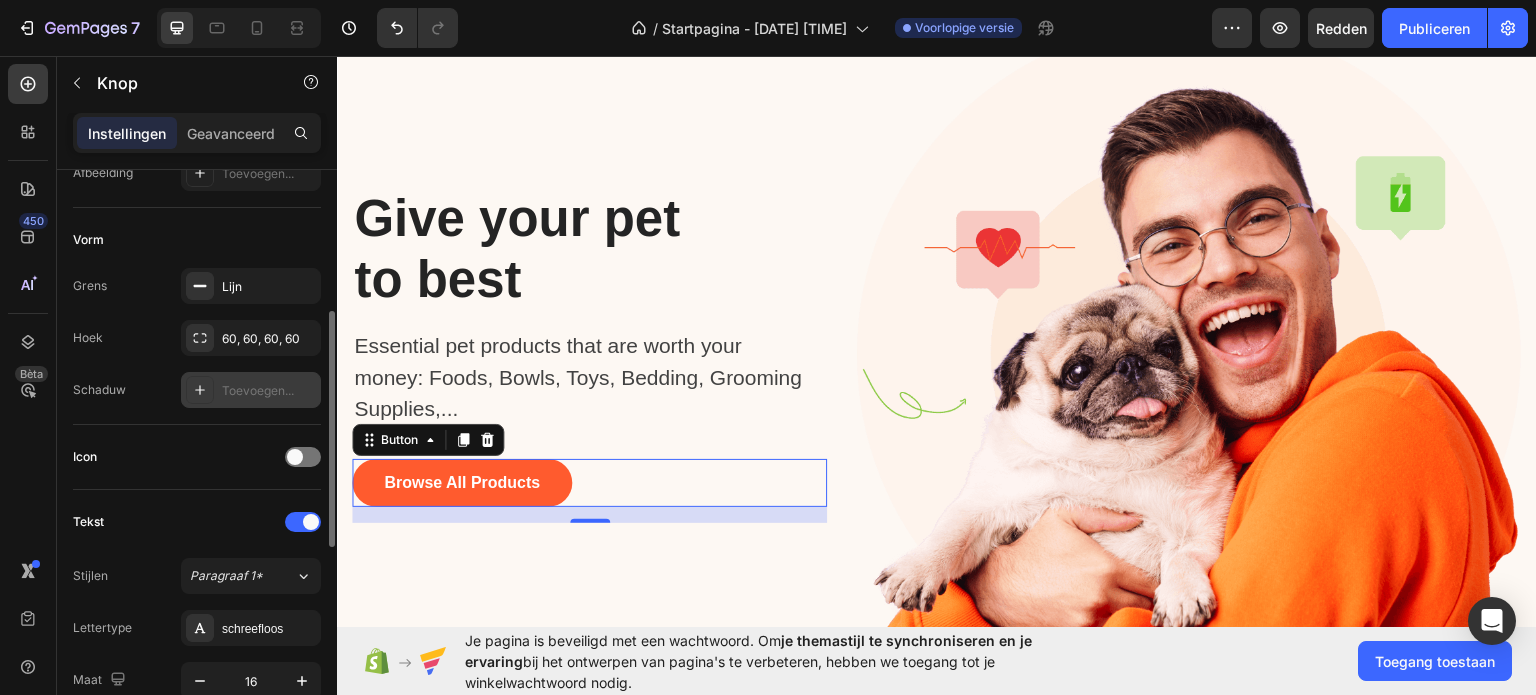scroll, scrollTop: 0, scrollLeft: 0, axis: both 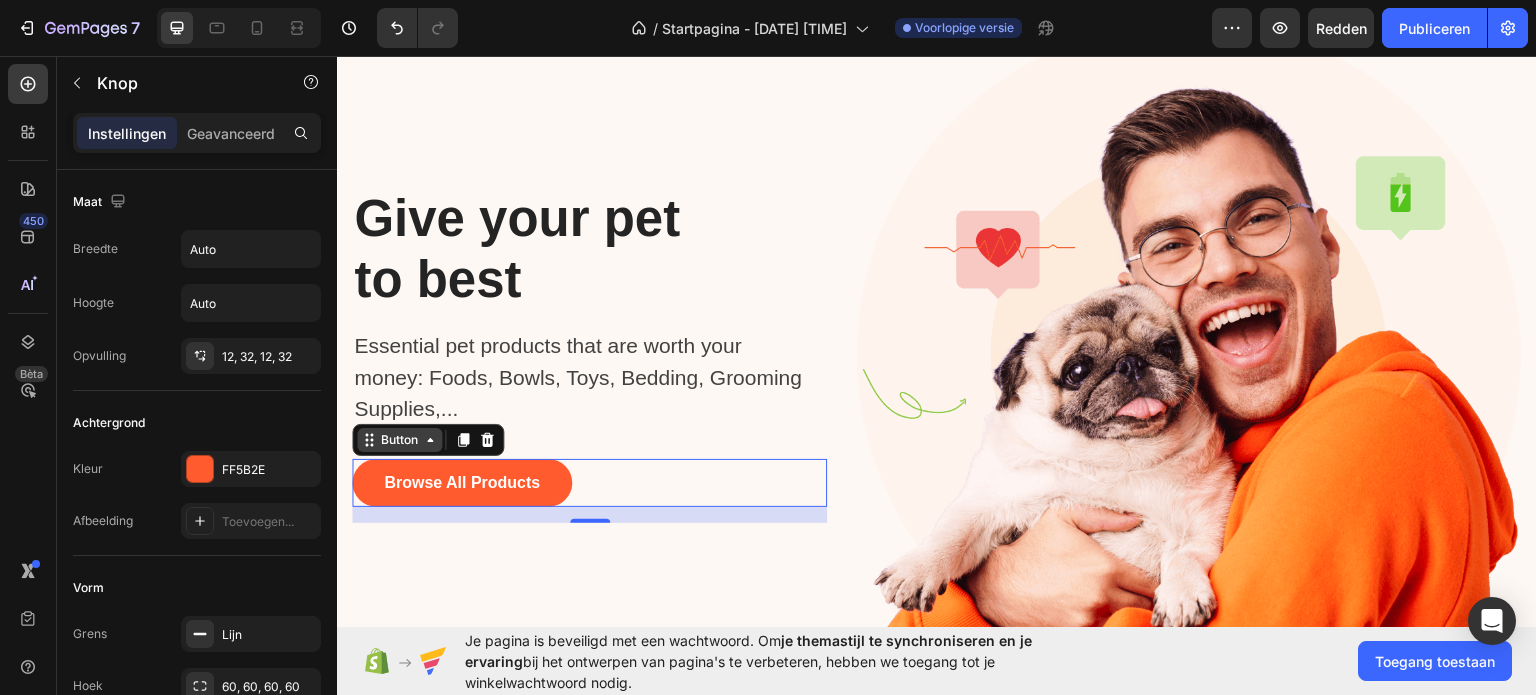 click on "Button" at bounding box center (399, 439) 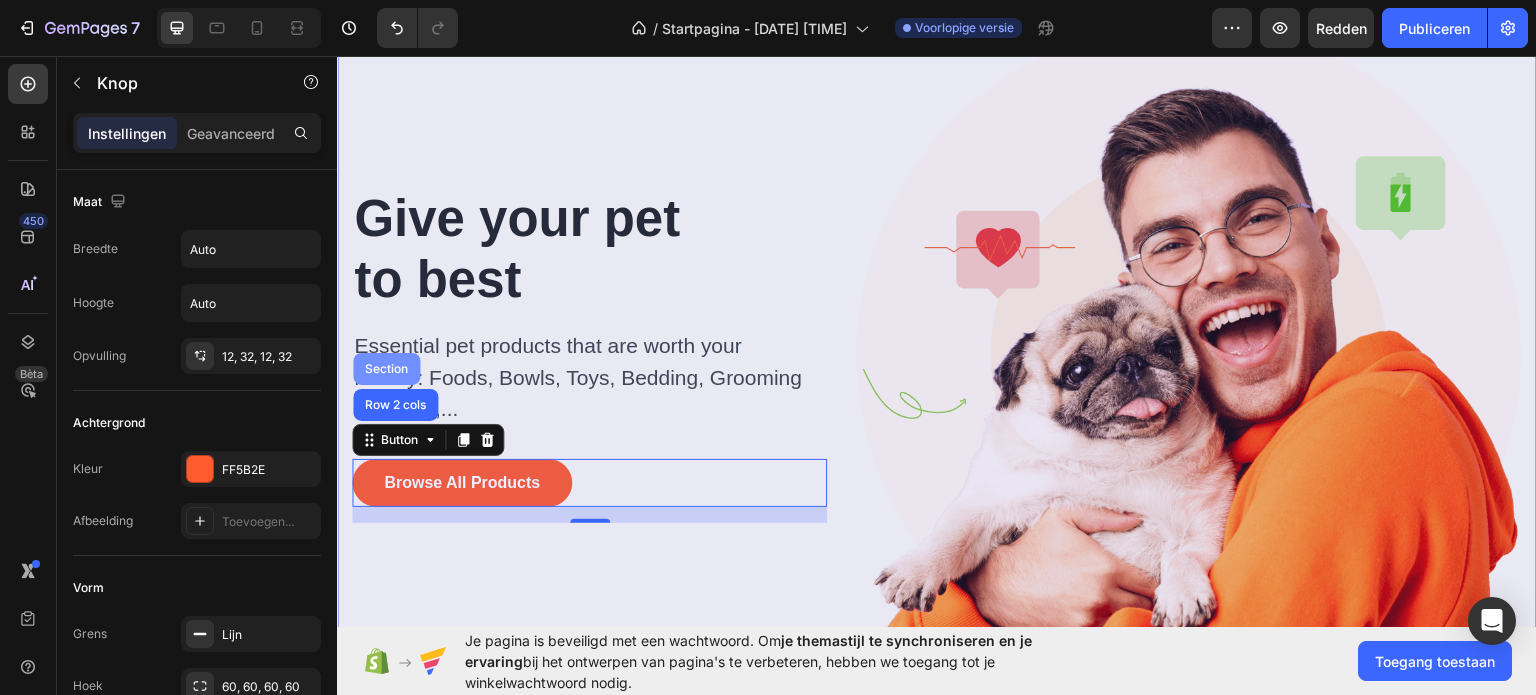 click on "Section" at bounding box center [386, 368] 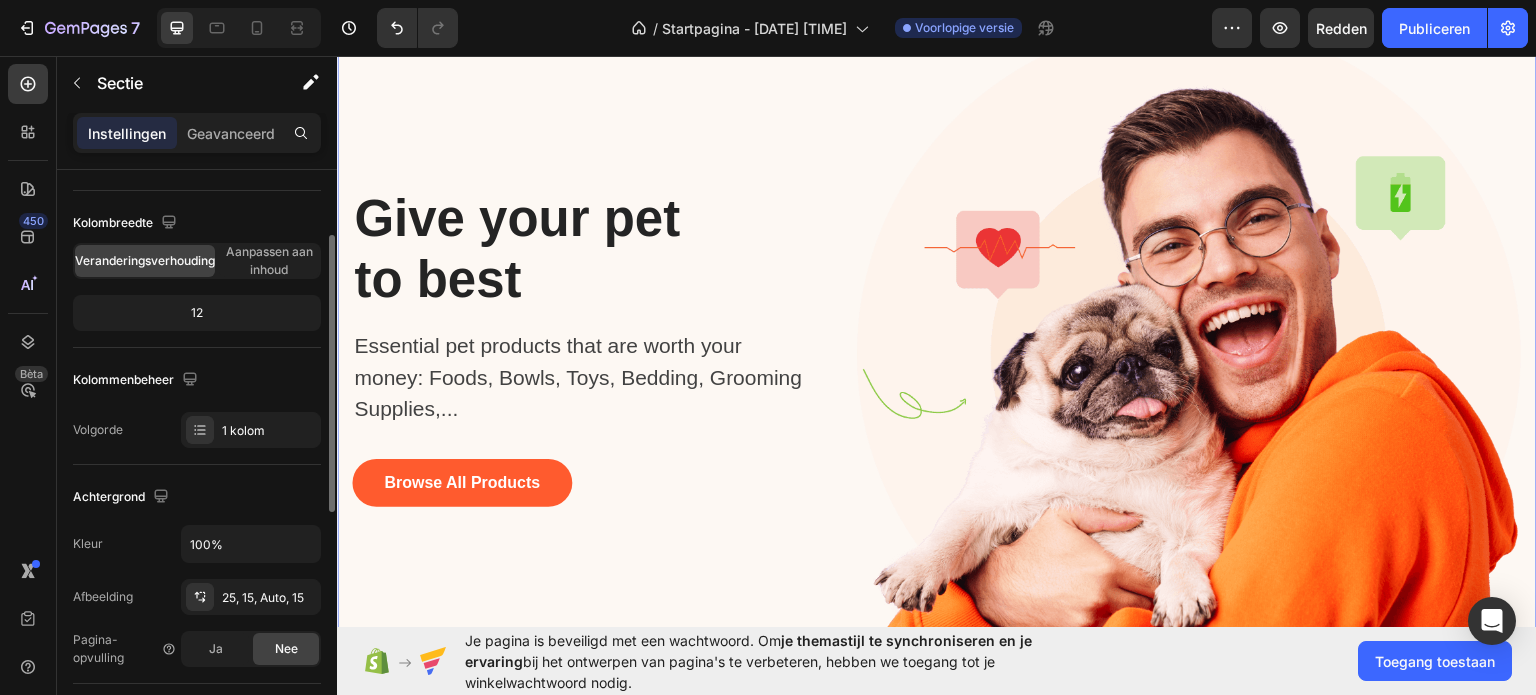scroll, scrollTop: 0, scrollLeft: 0, axis: both 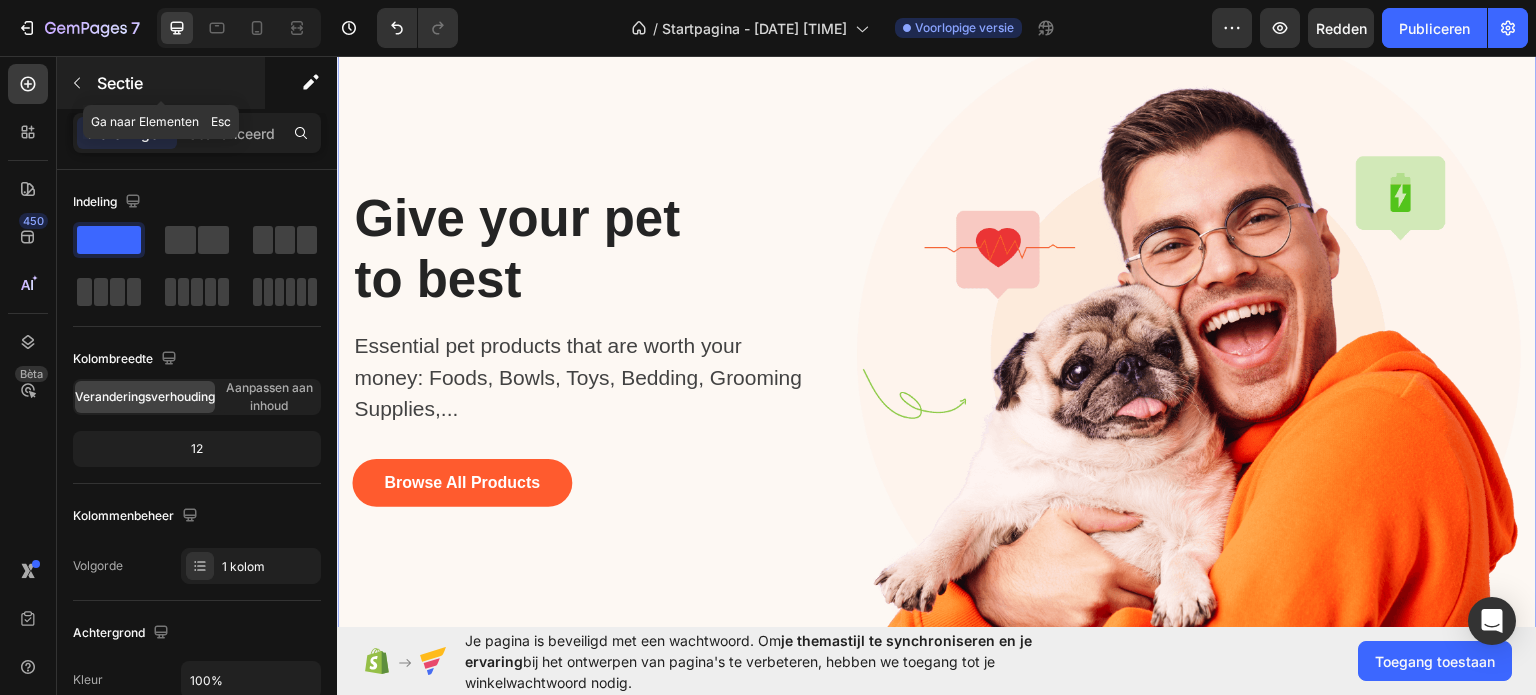 click 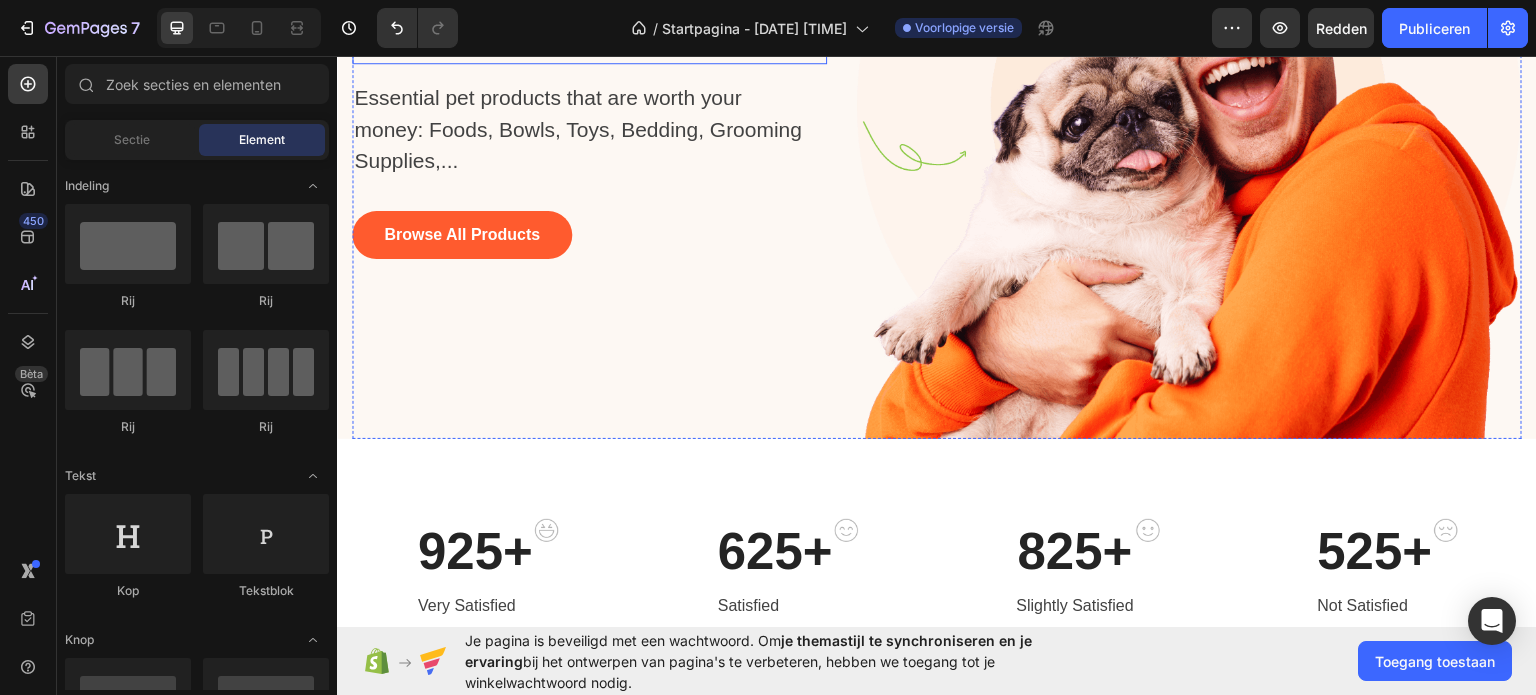scroll, scrollTop: 600, scrollLeft: 0, axis: vertical 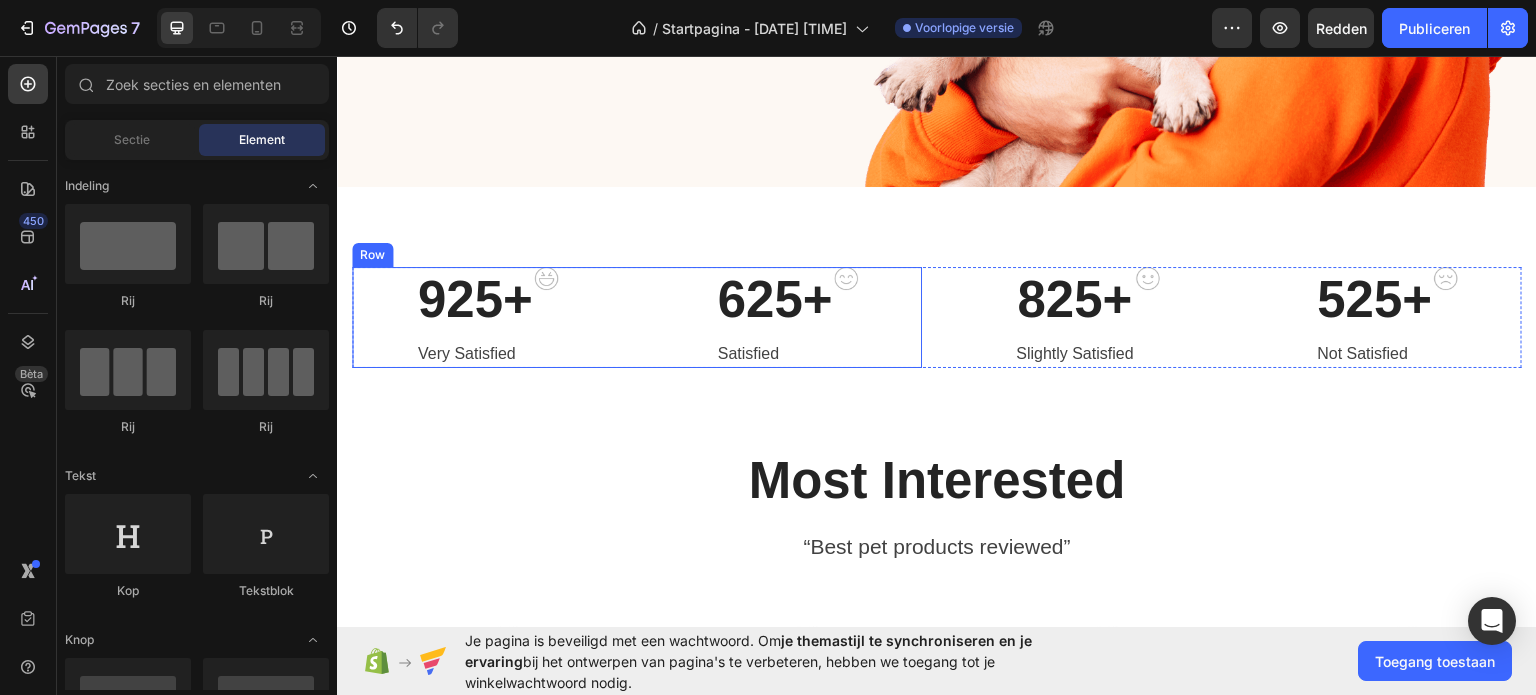 click on "925+ Heading Very Satisfied Text block Image Row 625+ Heading Satisfied Text block Image Row Row" at bounding box center (637, 316) 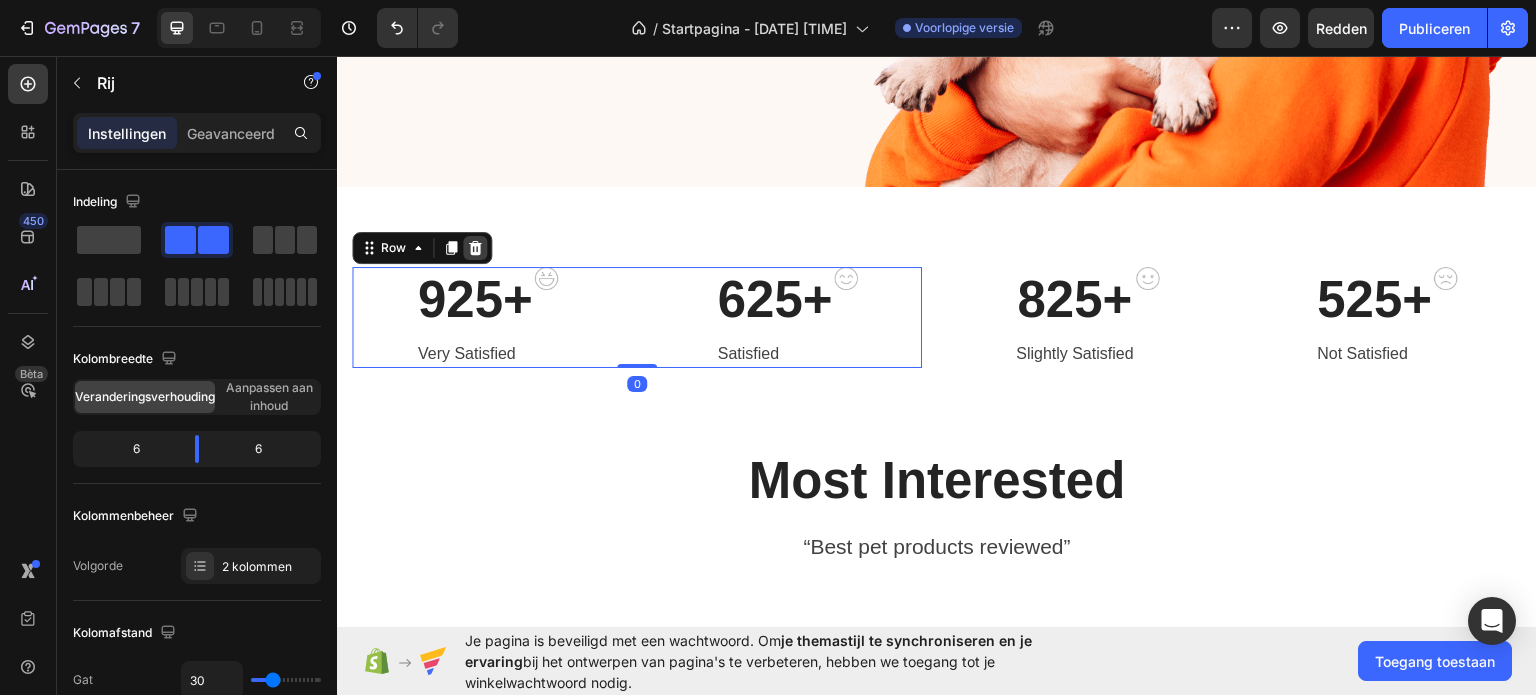 click 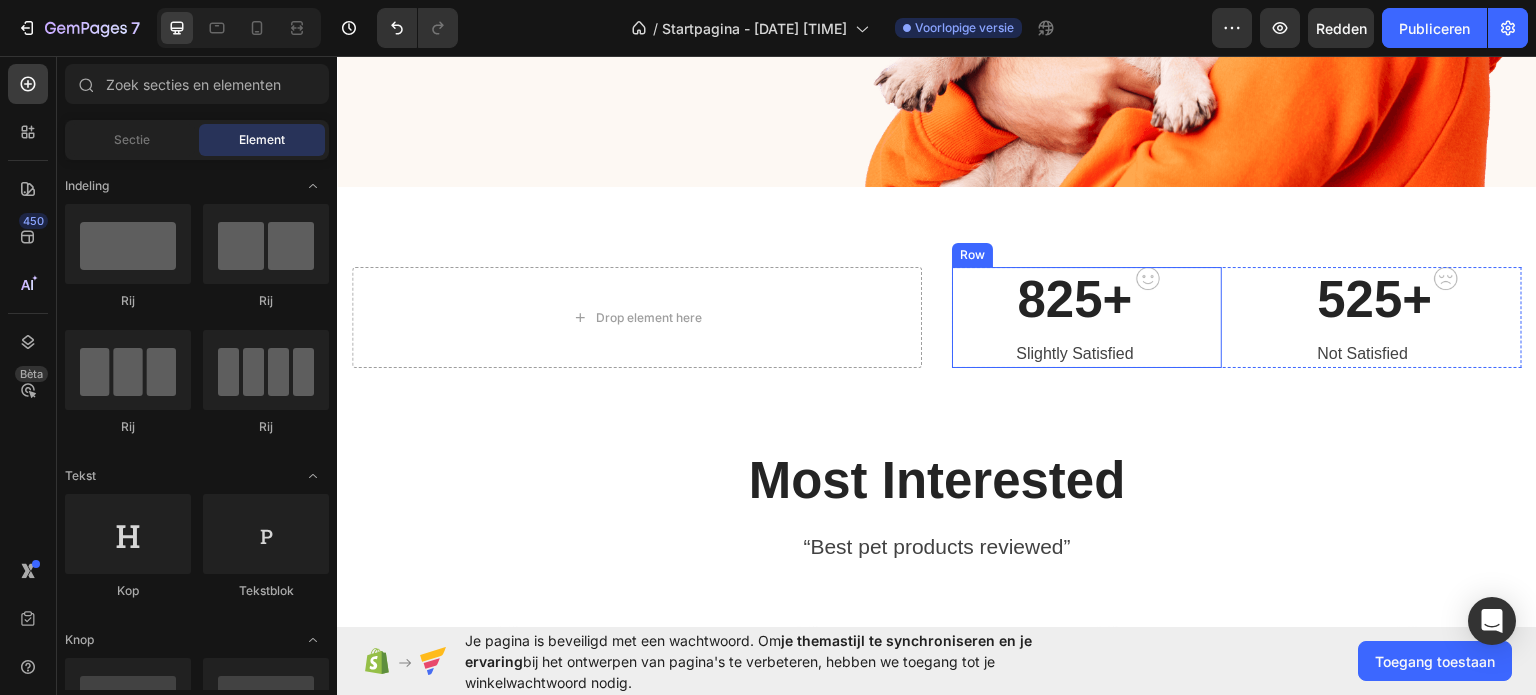 click on "825+ Heading Slightly Satisfied Text block Image Row" at bounding box center (1087, 316) 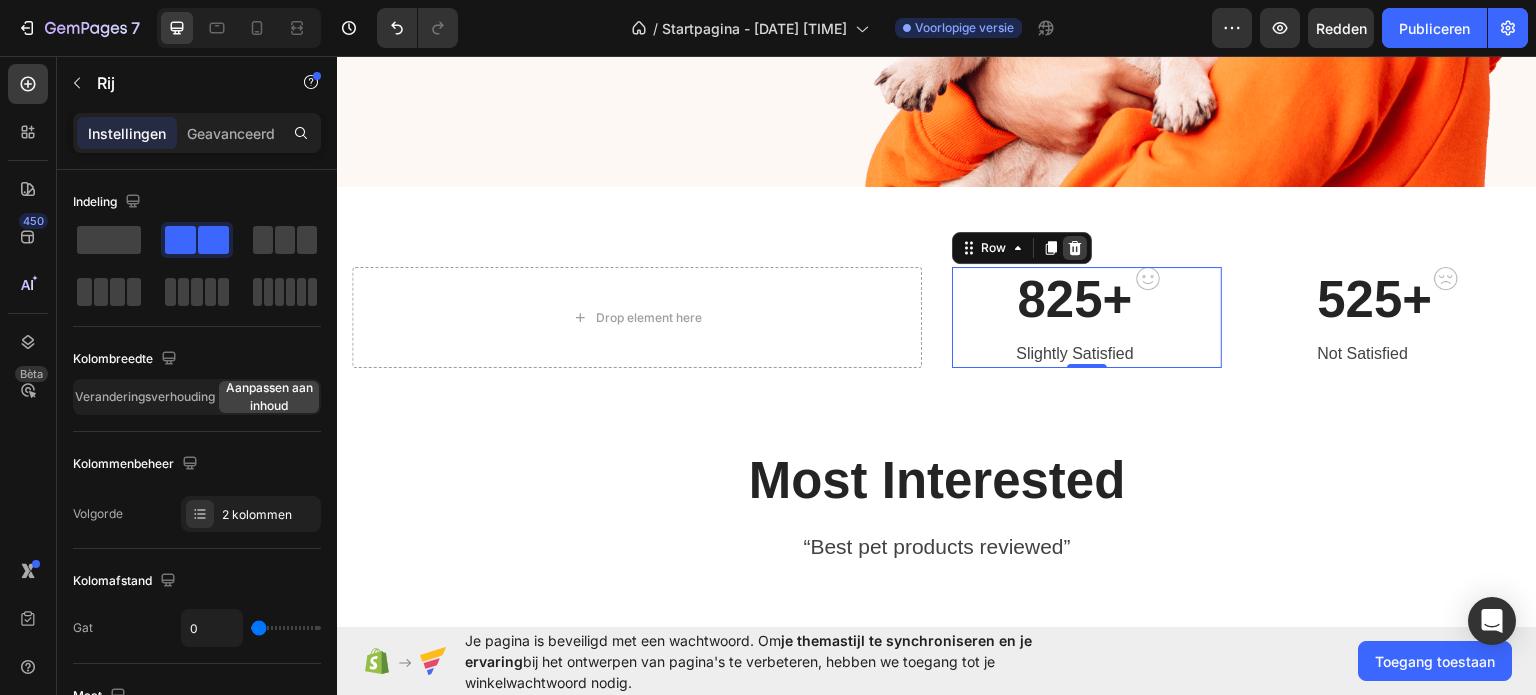 click 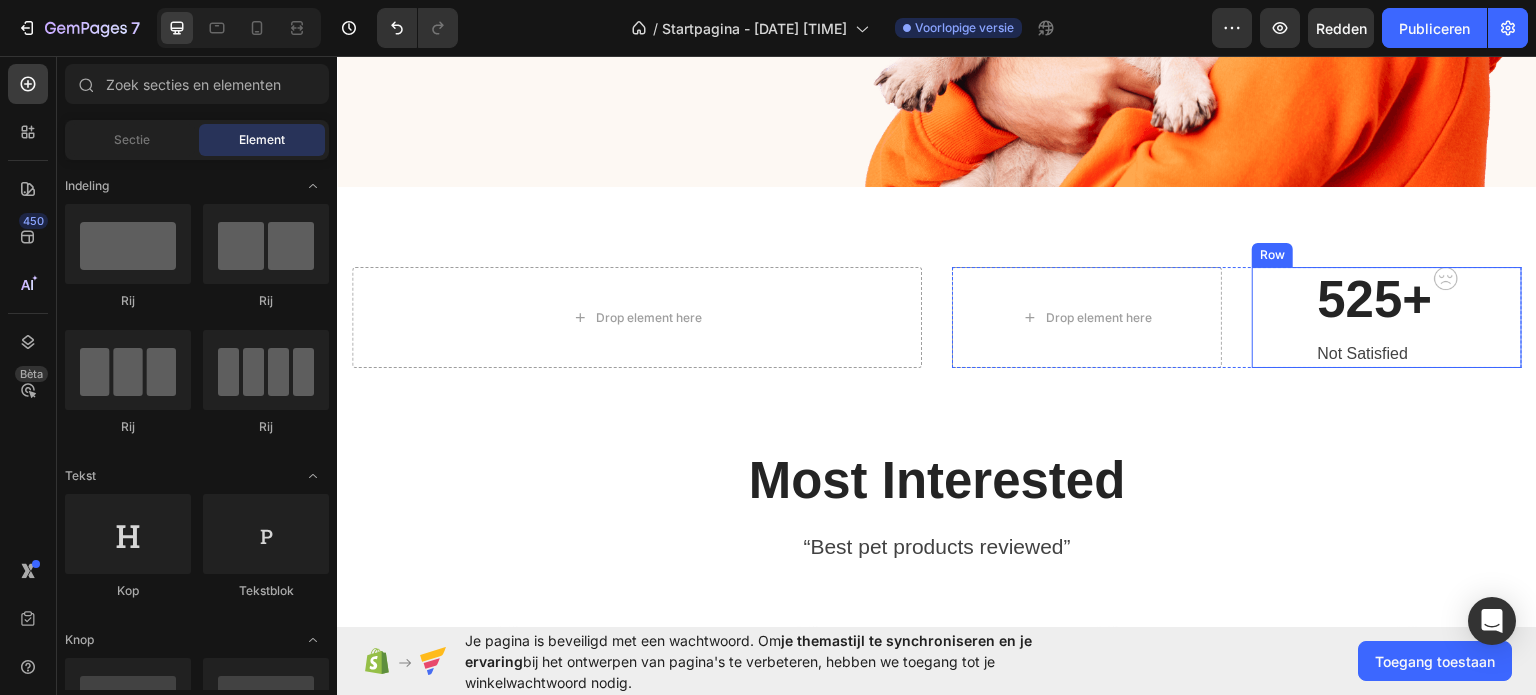click on "525+ Heading Not Satisfied Text block Image Row" at bounding box center [1387, 316] 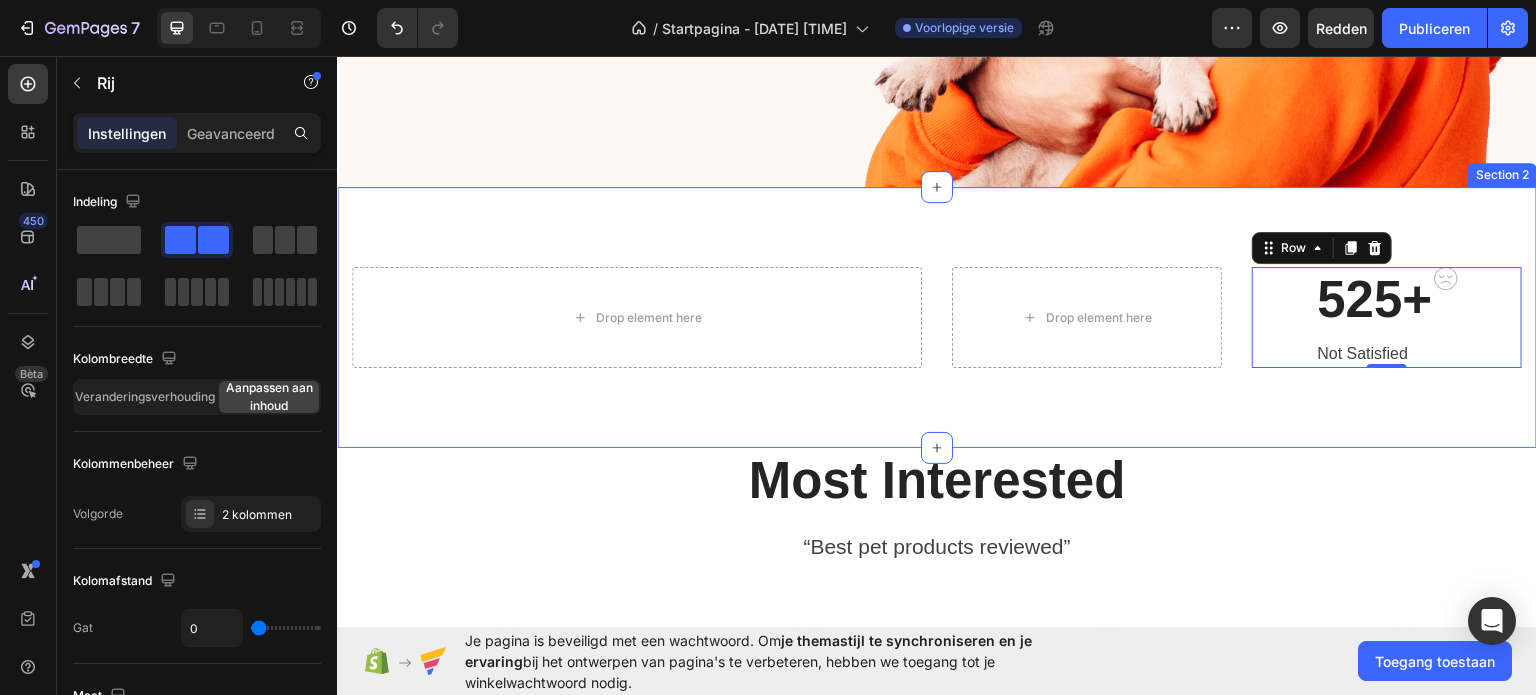 click on "Drop element here
Drop element here 525+ Heading Not Satisfied Text block Image Row   0 Row Row Section 2" at bounding box center (937, 316) 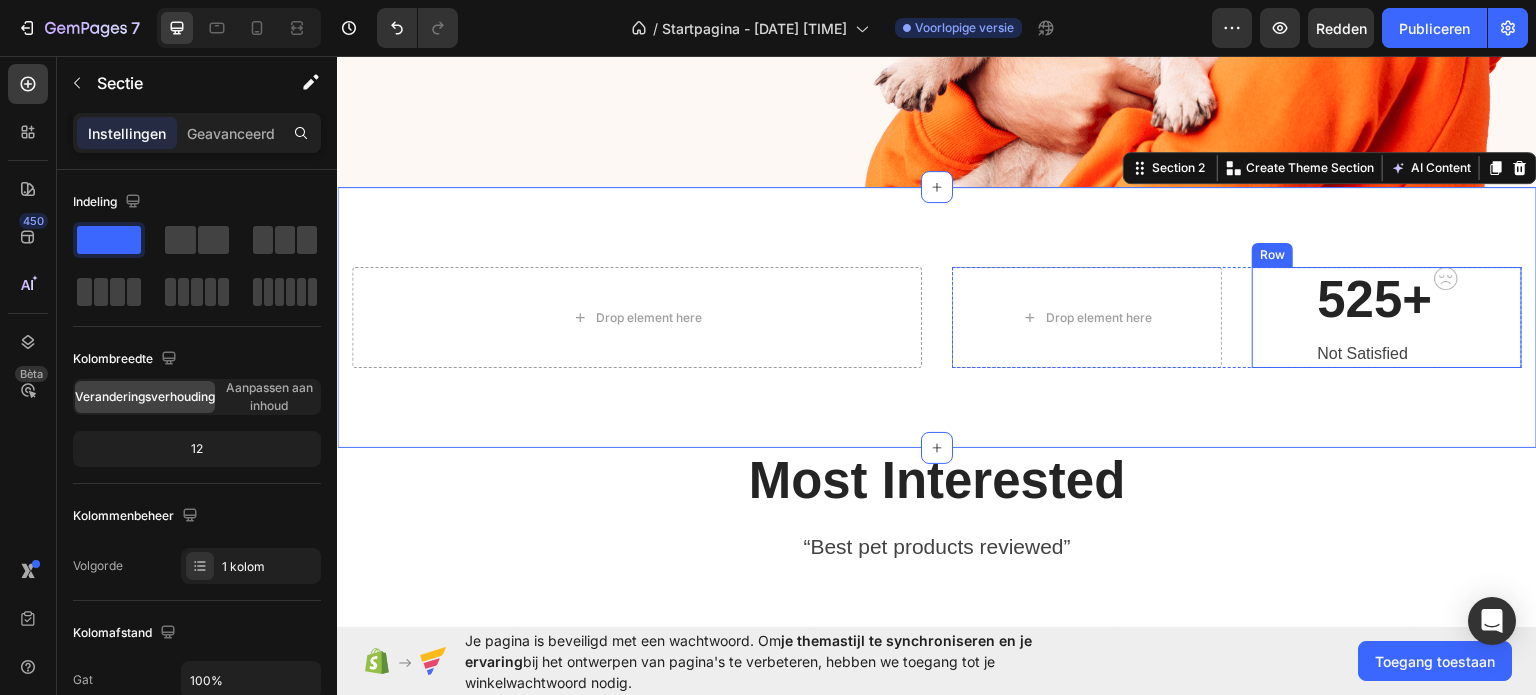 click on "525+ Heading Not Satisfied Text block Image Row" at bounding box center (1387, 316) 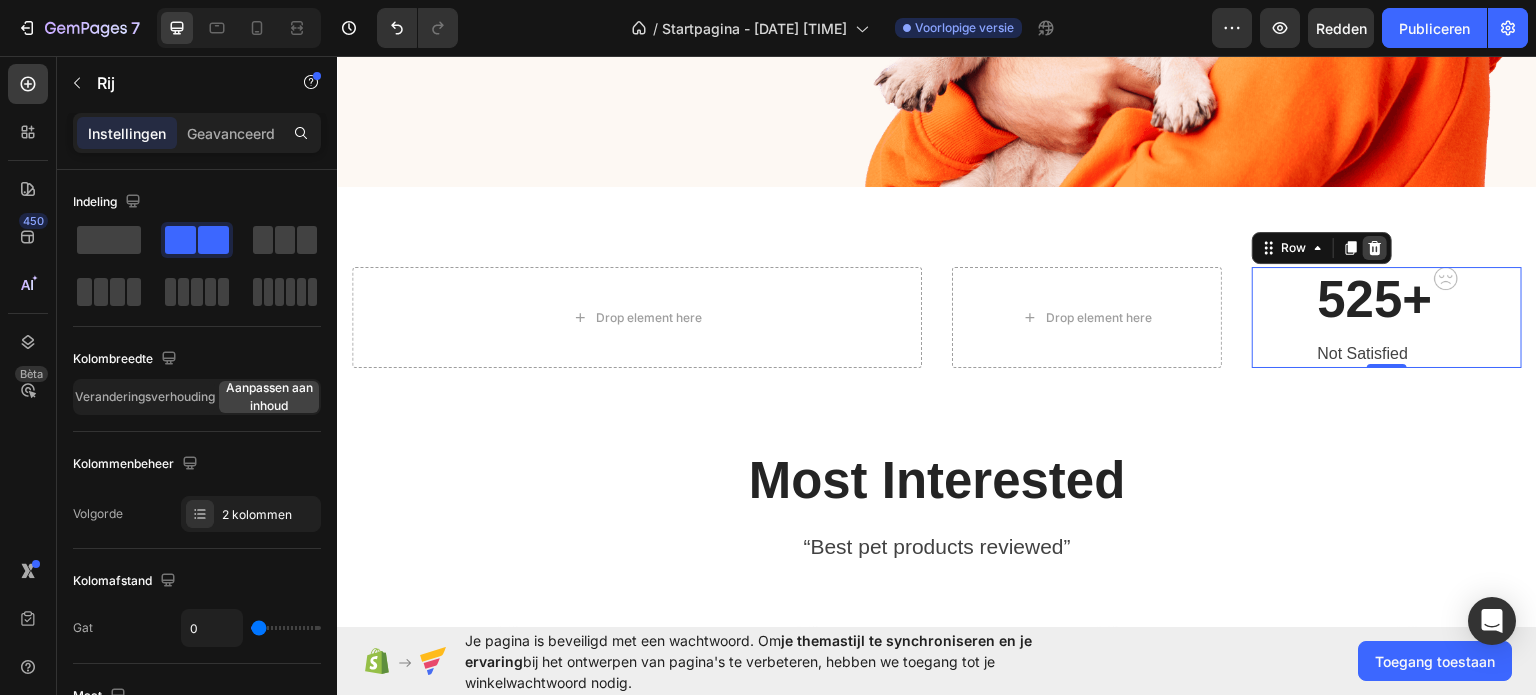 click at bounding box center (1375, 247) 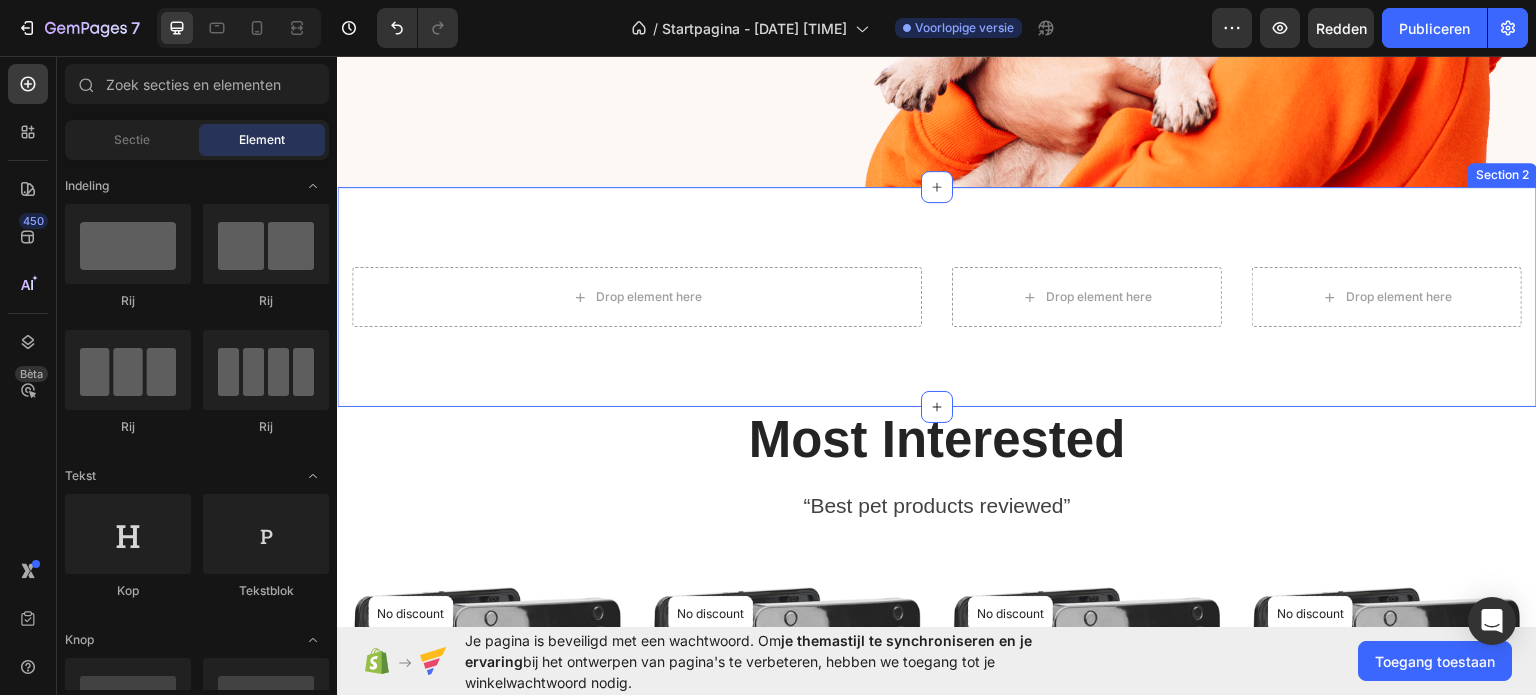 click on "Drop element here
Drop element here
Drop element here Row Row Section 2" at bounding box center [937, 296] 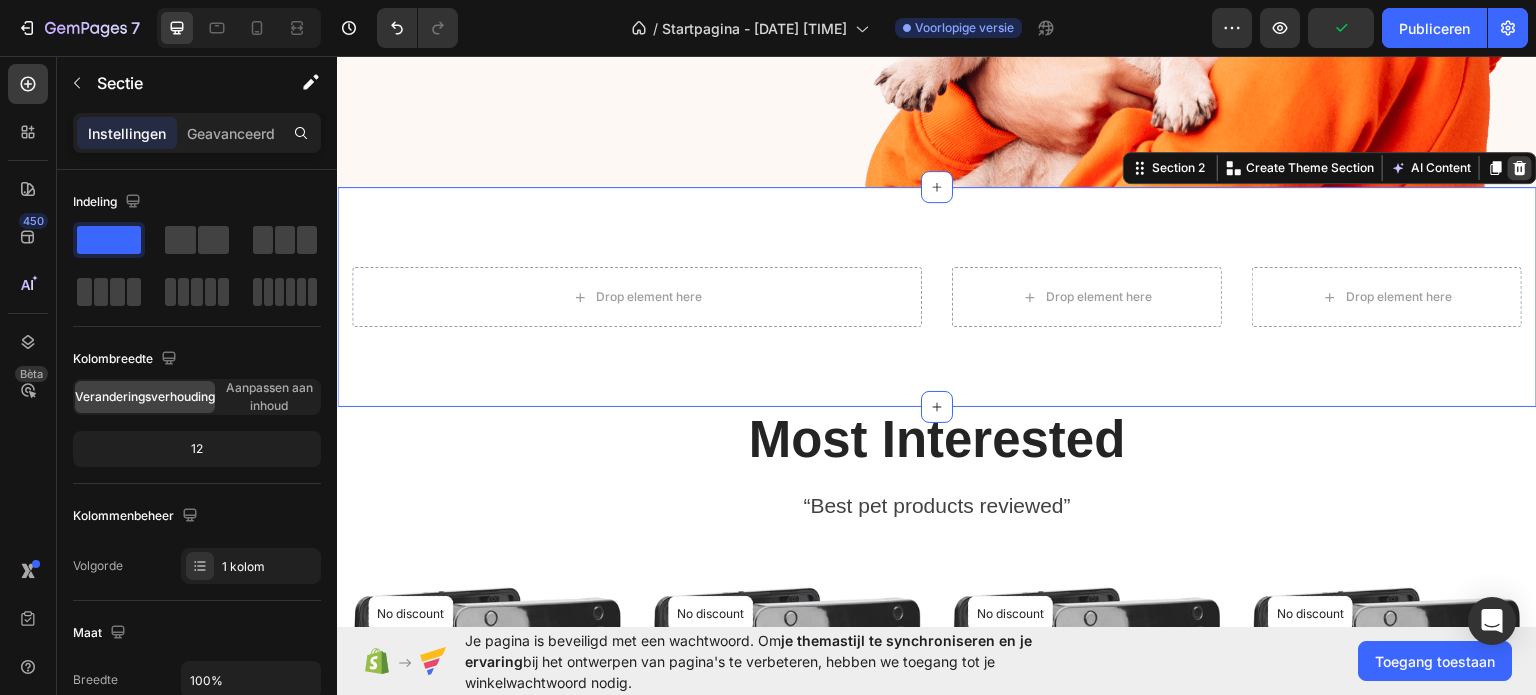 click 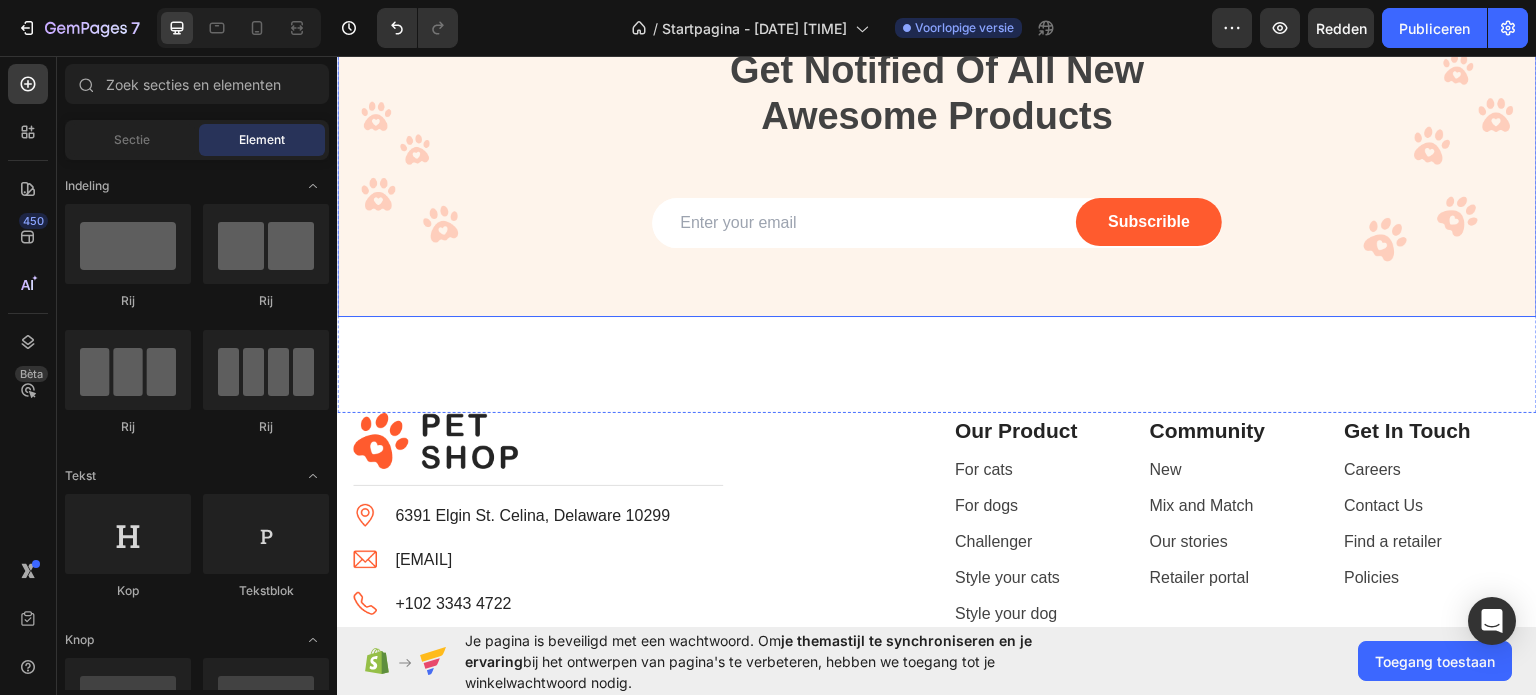 scroll, scrollTop: 4100, scrollLeft: 0, axis: vertical 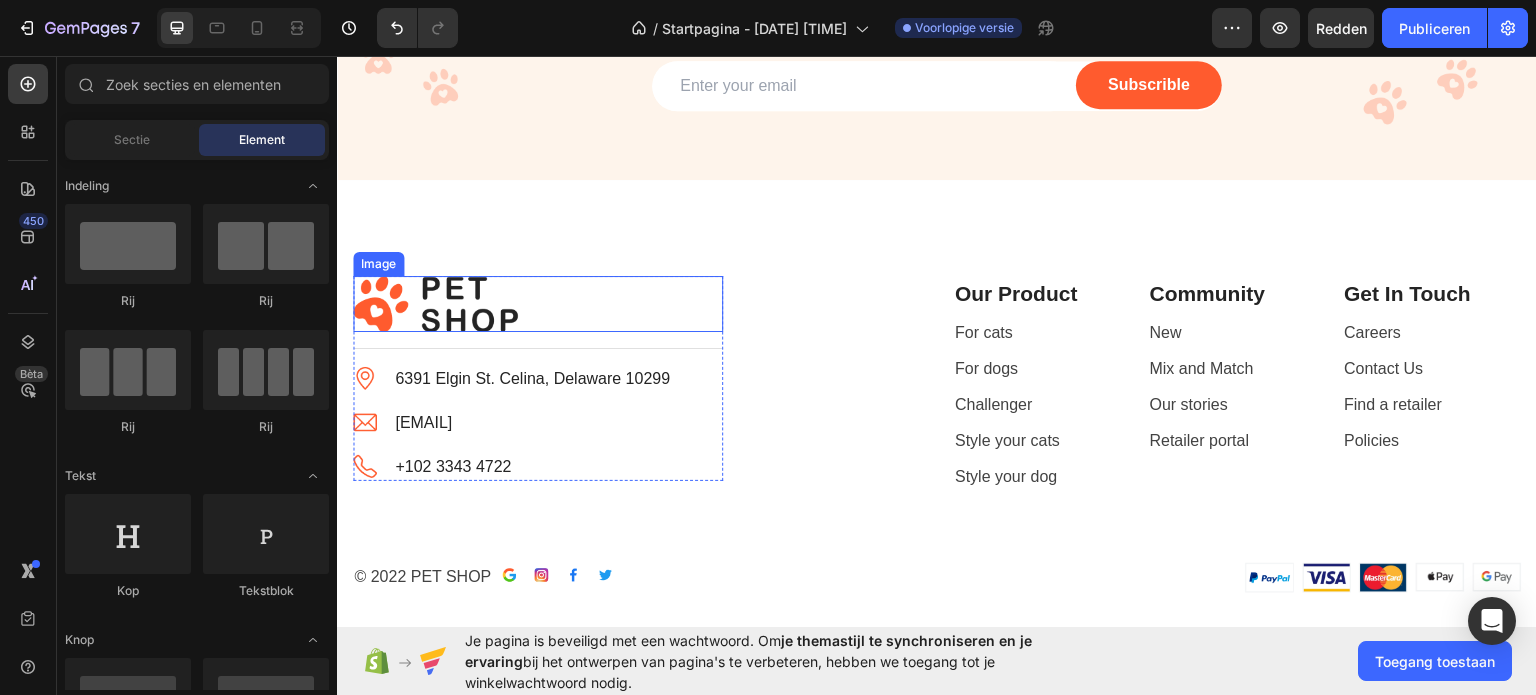 click at bounding box center (435, 303) 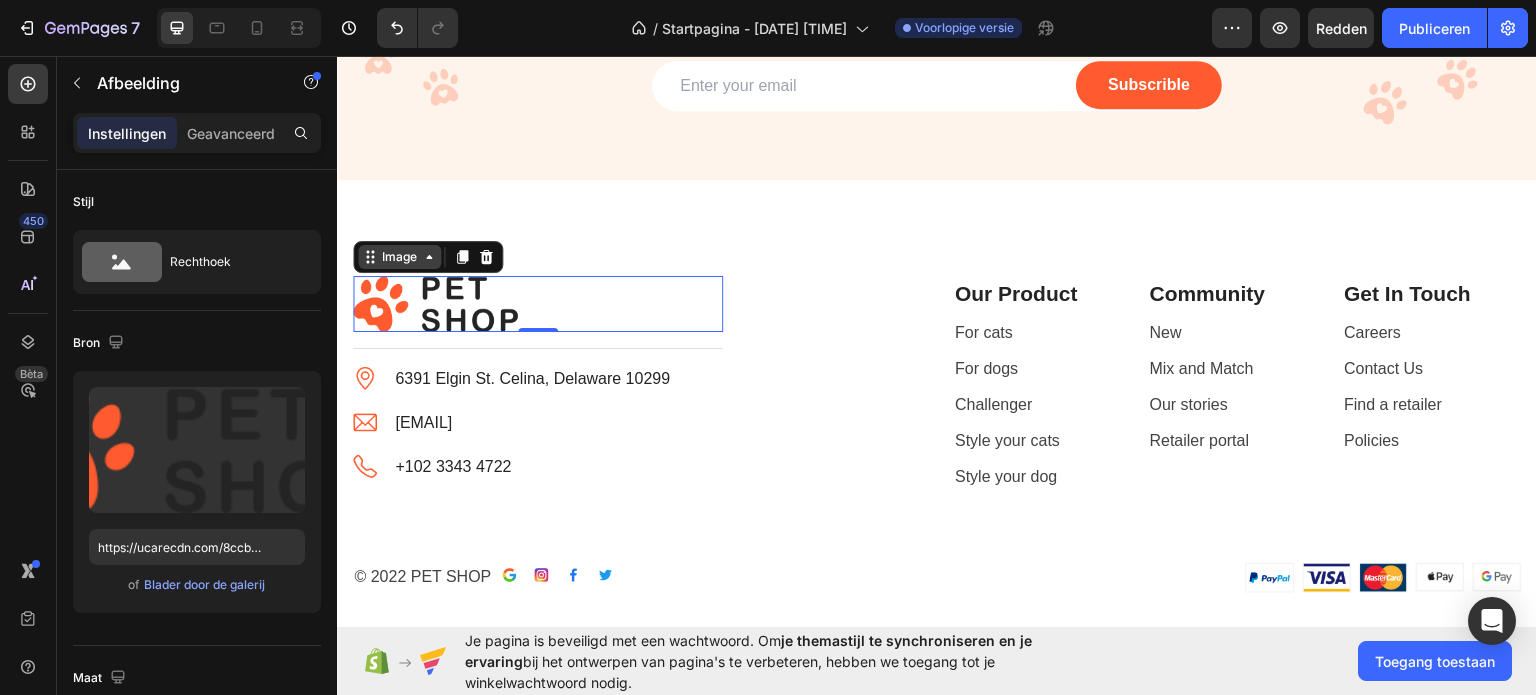 click on "Image" at bounding box center (399, 256) 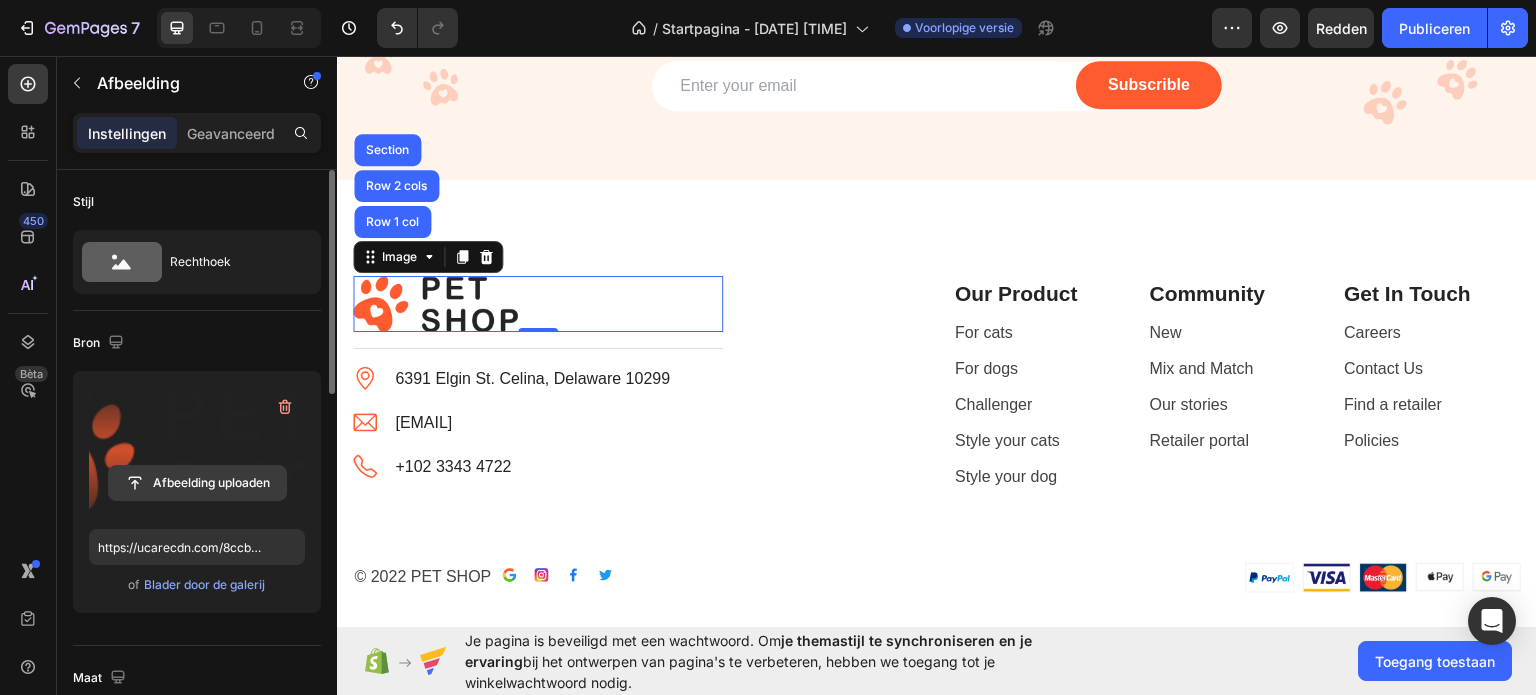 click 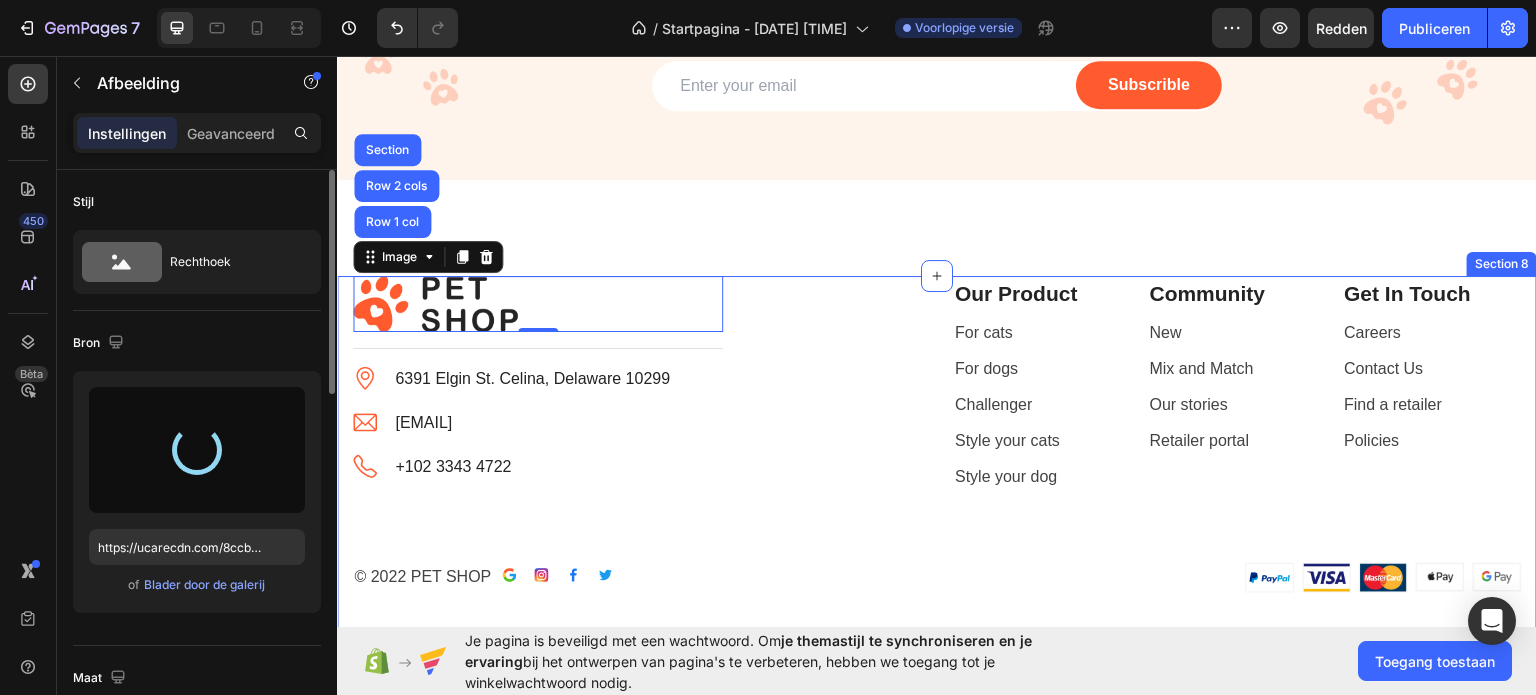 type on "https://cdn.shopify.com/s/files/1/0959/1042/9004/files/gempages_578152516819092242-1d5d3f8a-b6e4-4608-bf89-efc3786a15fd.png" 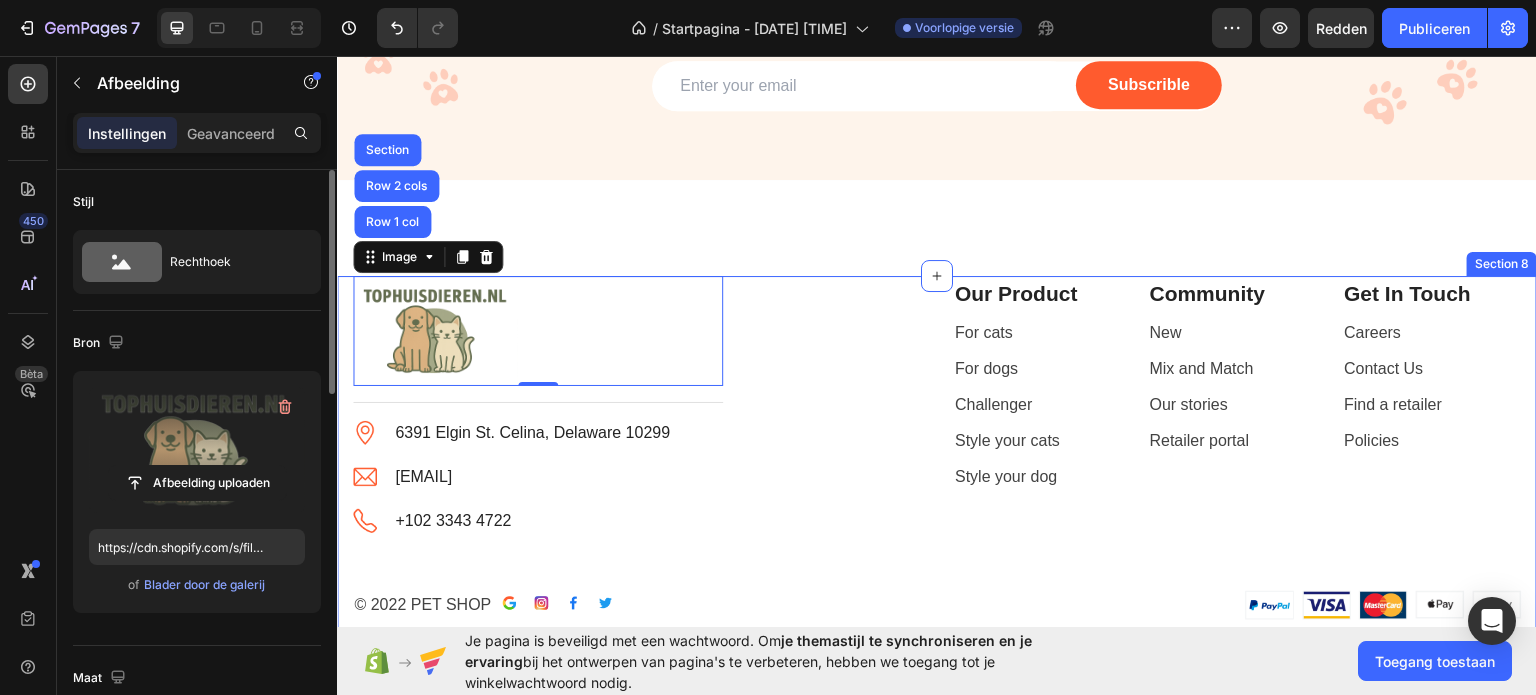 click on "Image Row 1 col Row 2 cols Section   0                Title Line Image 6391 Elgin St. Celina, Delaware 10299 Text block Image petshop.gempage@gmail.com Text block Image +102 3343 4722 Text block Icon List Row" at bounding box center (636, 404) 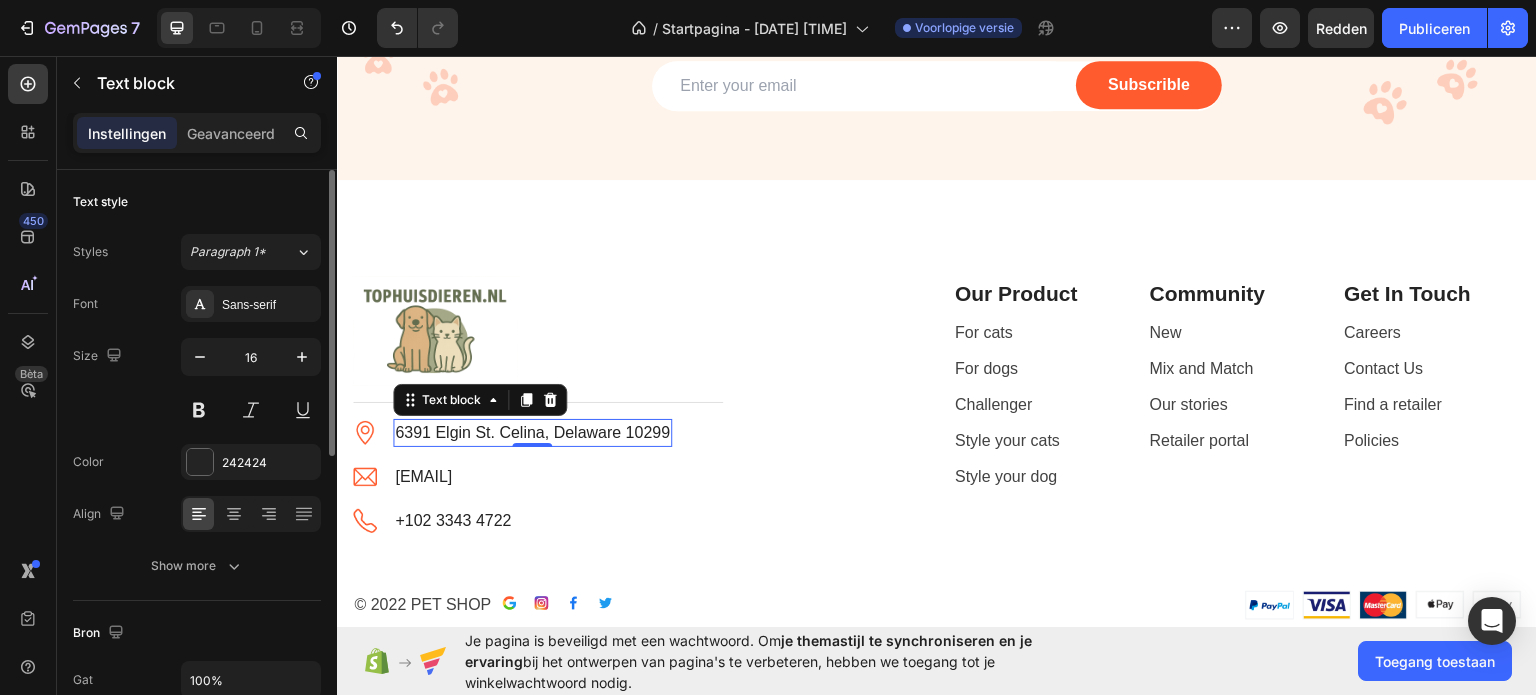 click on "6391 Elgin St. Celina, Delaware 10299" at bounding box center [532, 432] 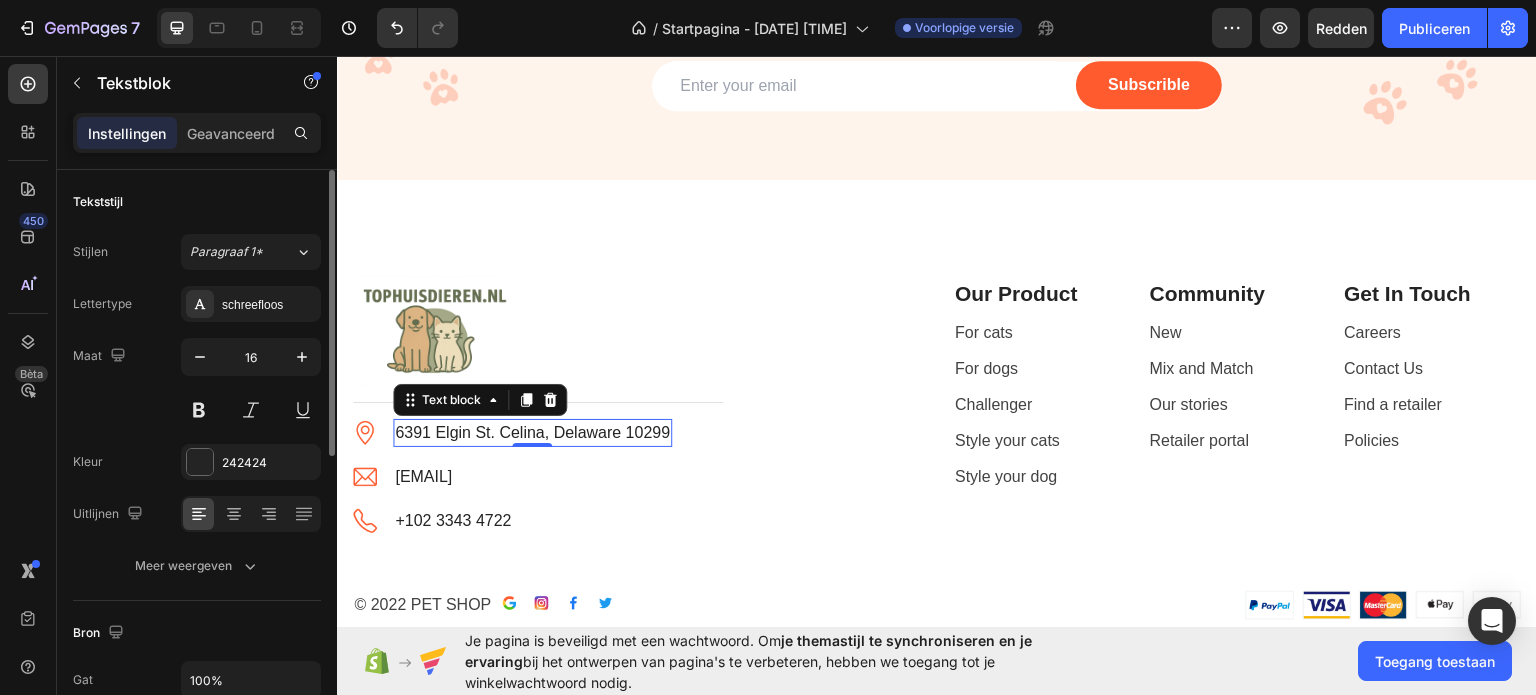 click on "6391 Elgin St. Celina, Delaware 10299" at bounding box center (532, 432) 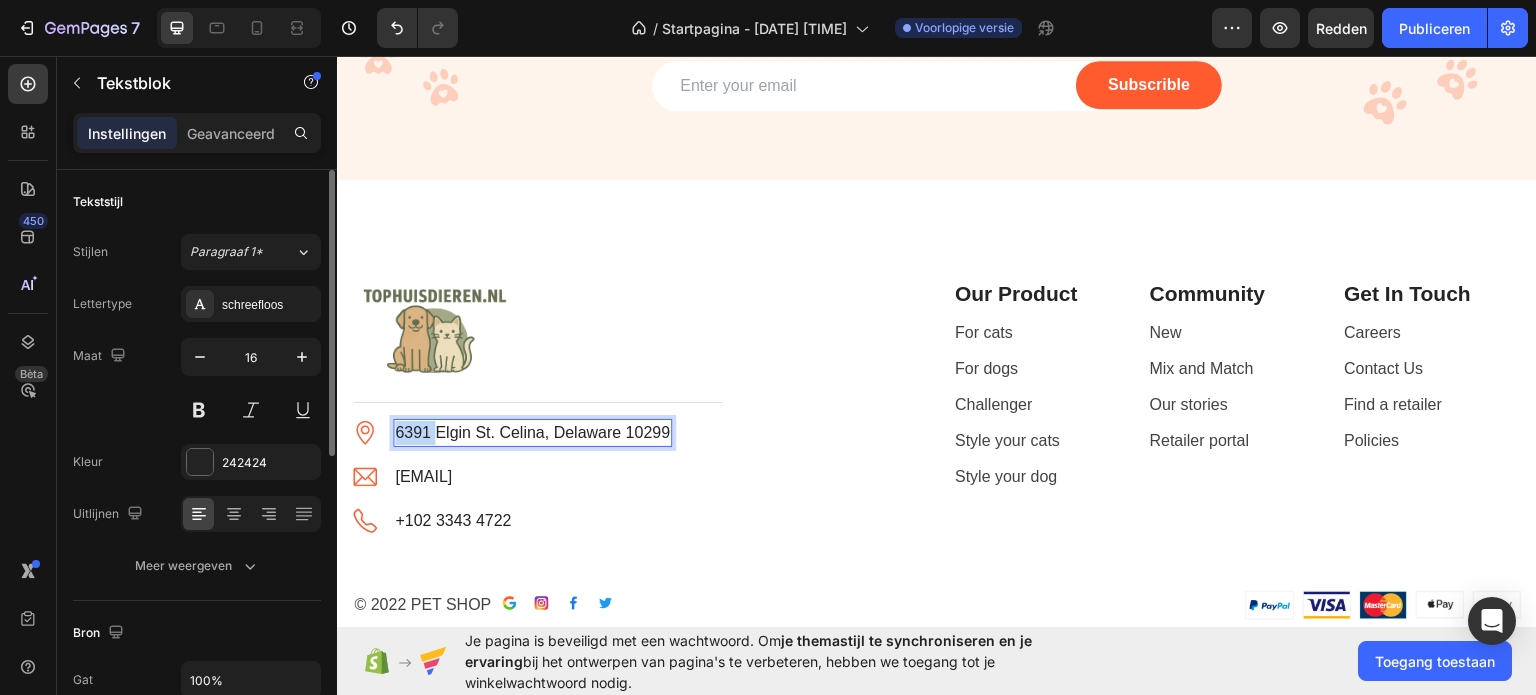 click on "6391 Elgin St. Celina, Delaware 10299" at bounding box center (532, 432) 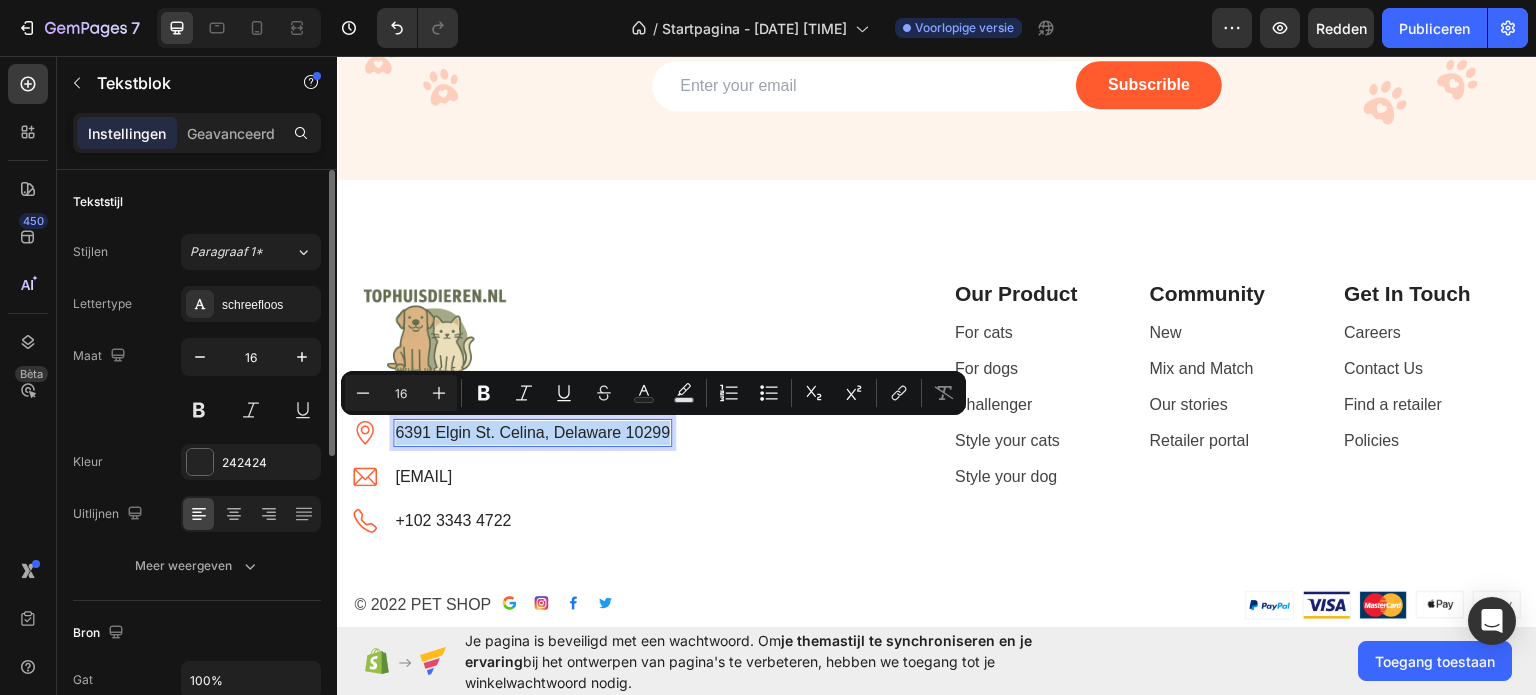 click on "6391 Elgin St. Celina, Delaware 10299" at bounding box center (532, 432) 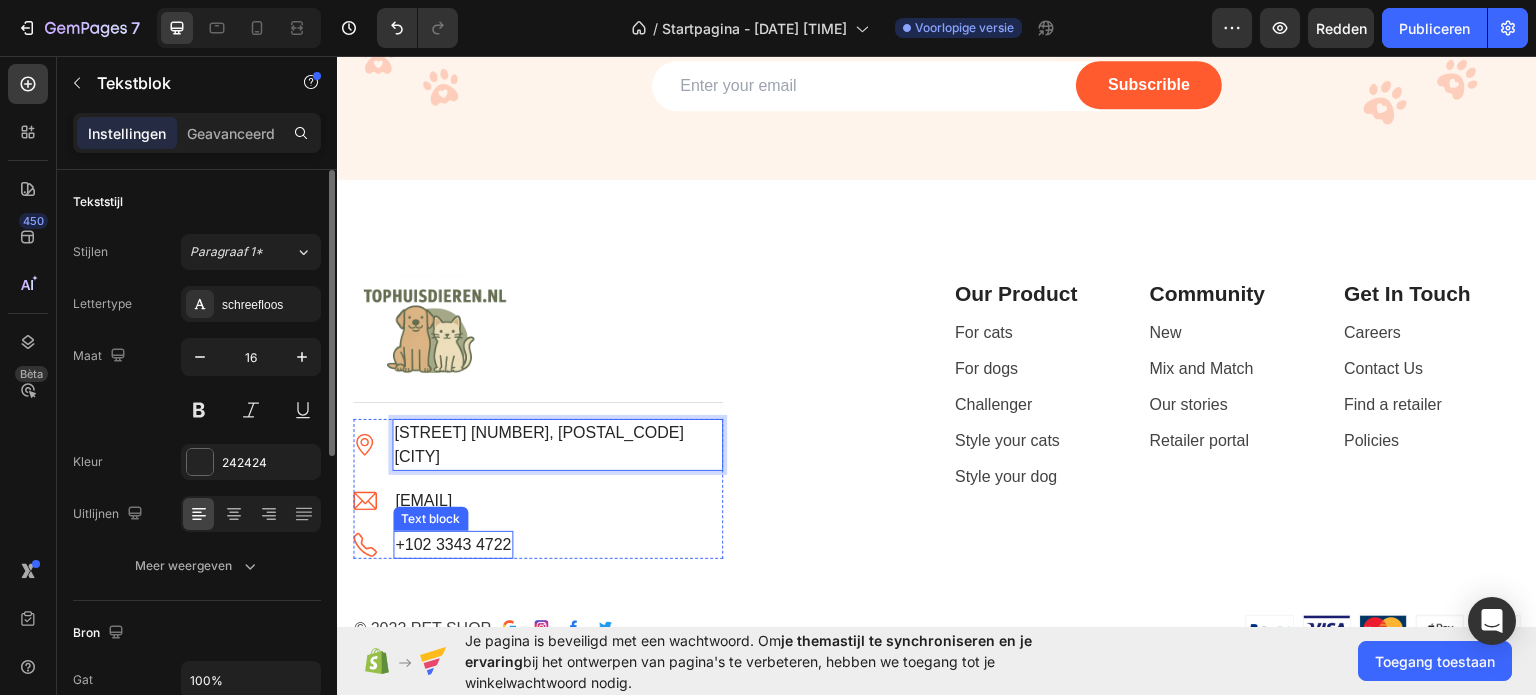 click on "+102 3343 4722" at bounding box center (453, 544) 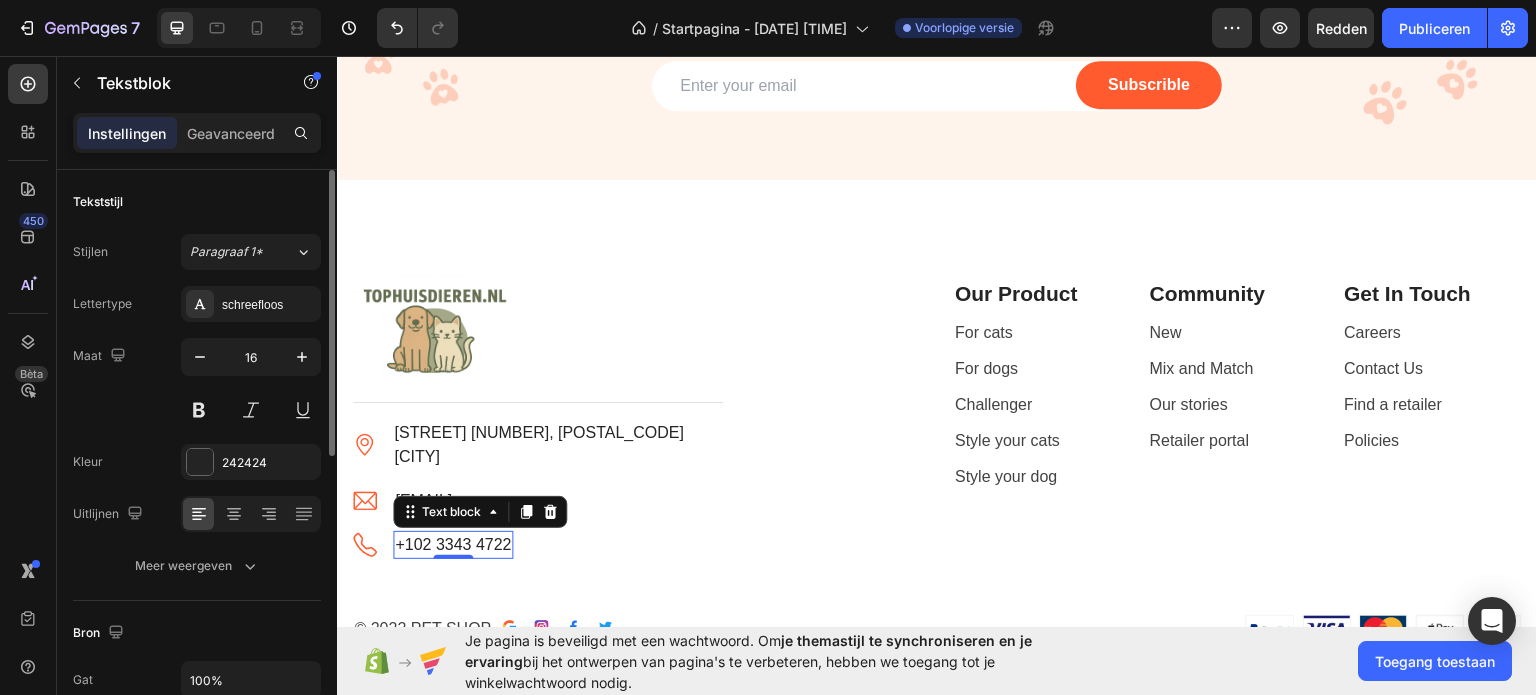 click on "+102 3343 4722" at bounding box center [453, 544] 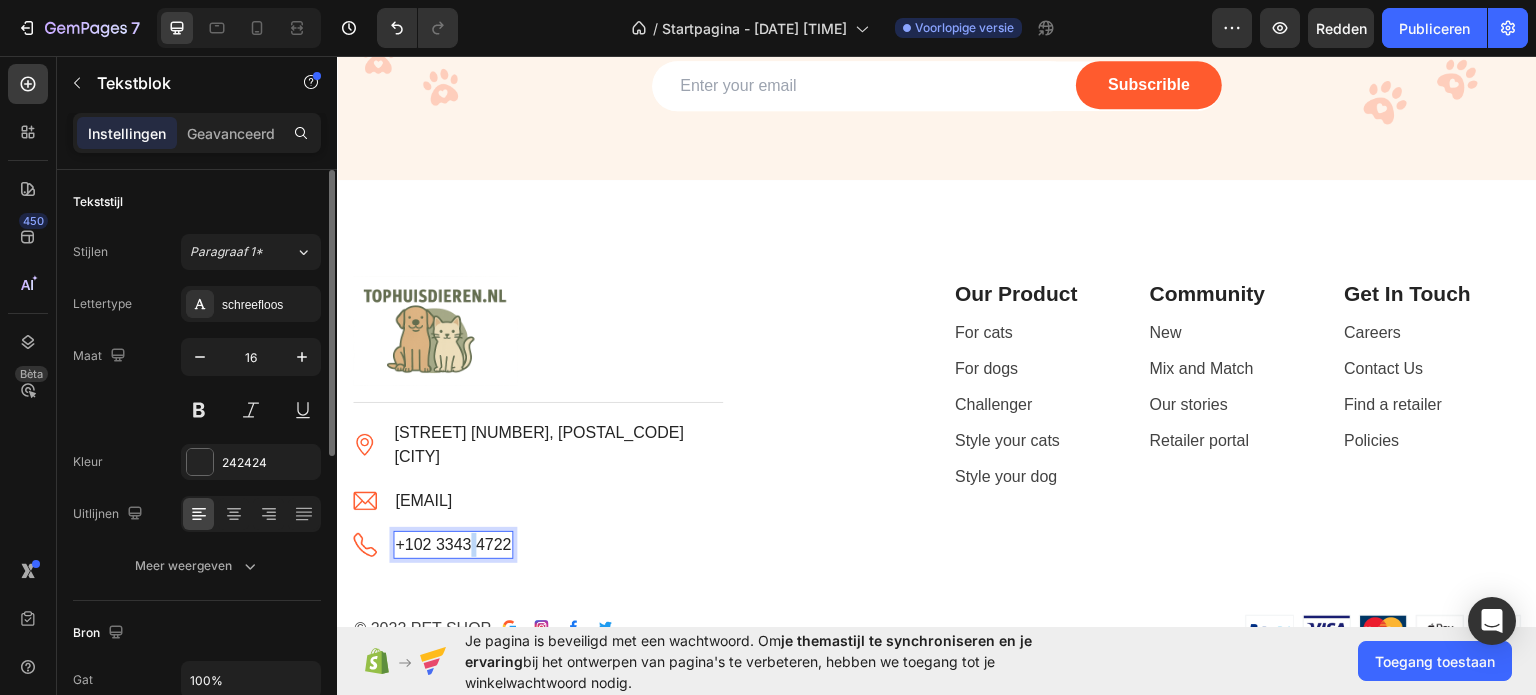 click on "+102 3343 4722" at bounding box center [453, 544] 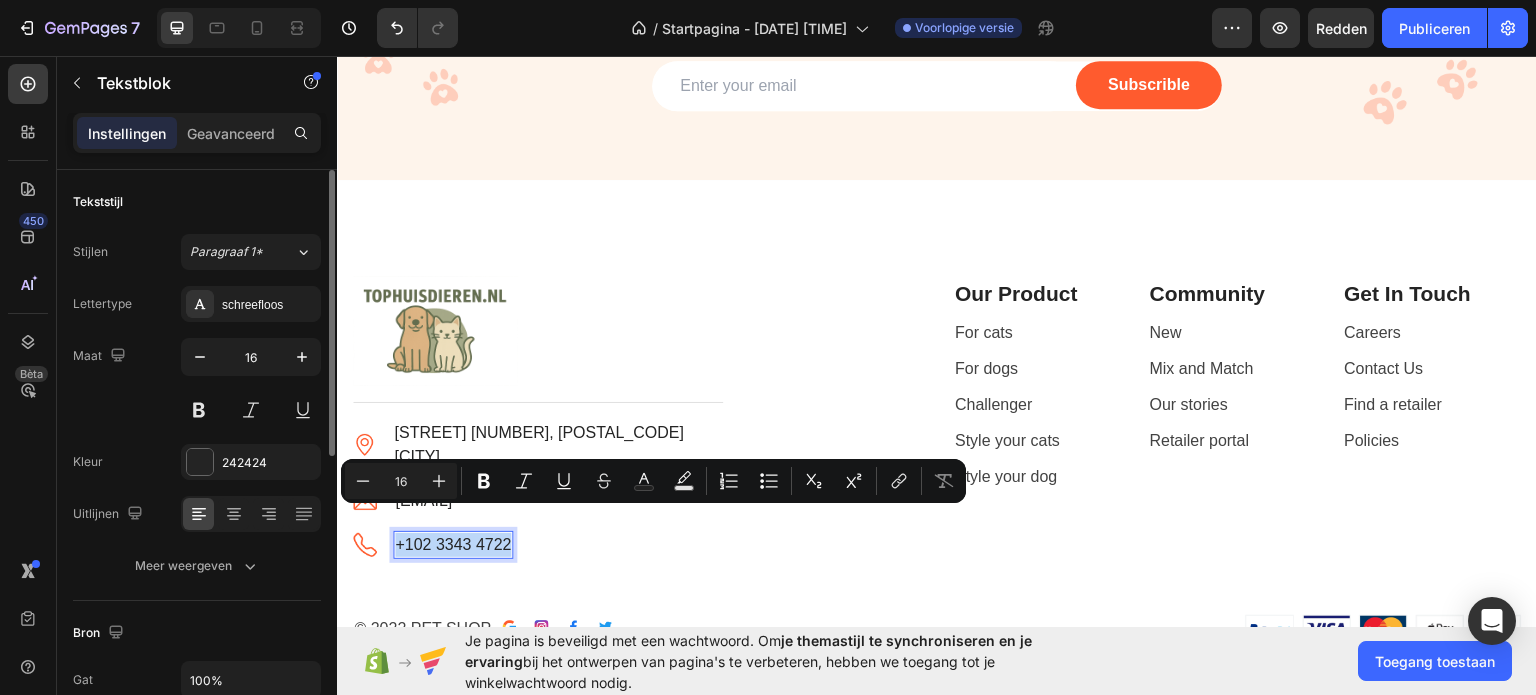 click on "+102 3343 4722" at bounding box center [453, 544] 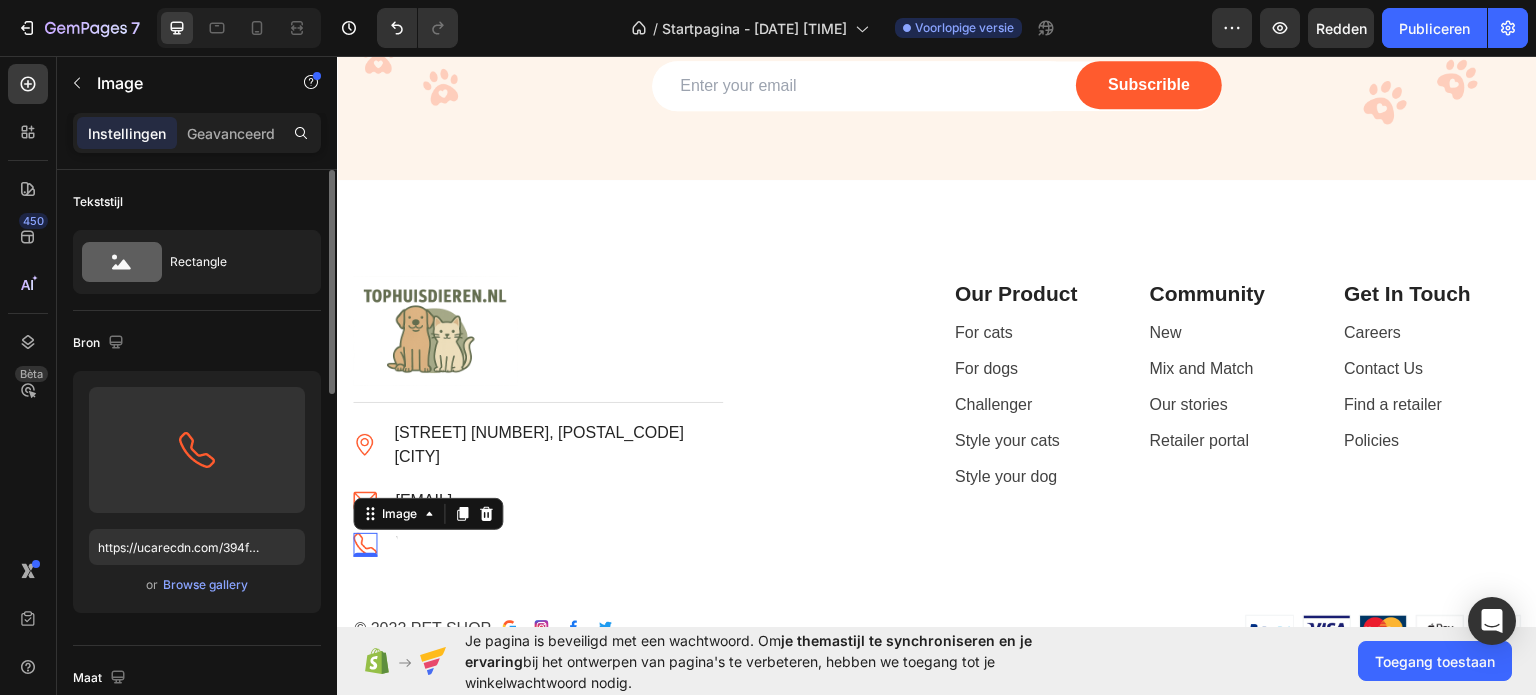 click at bounding box center (365, 543) 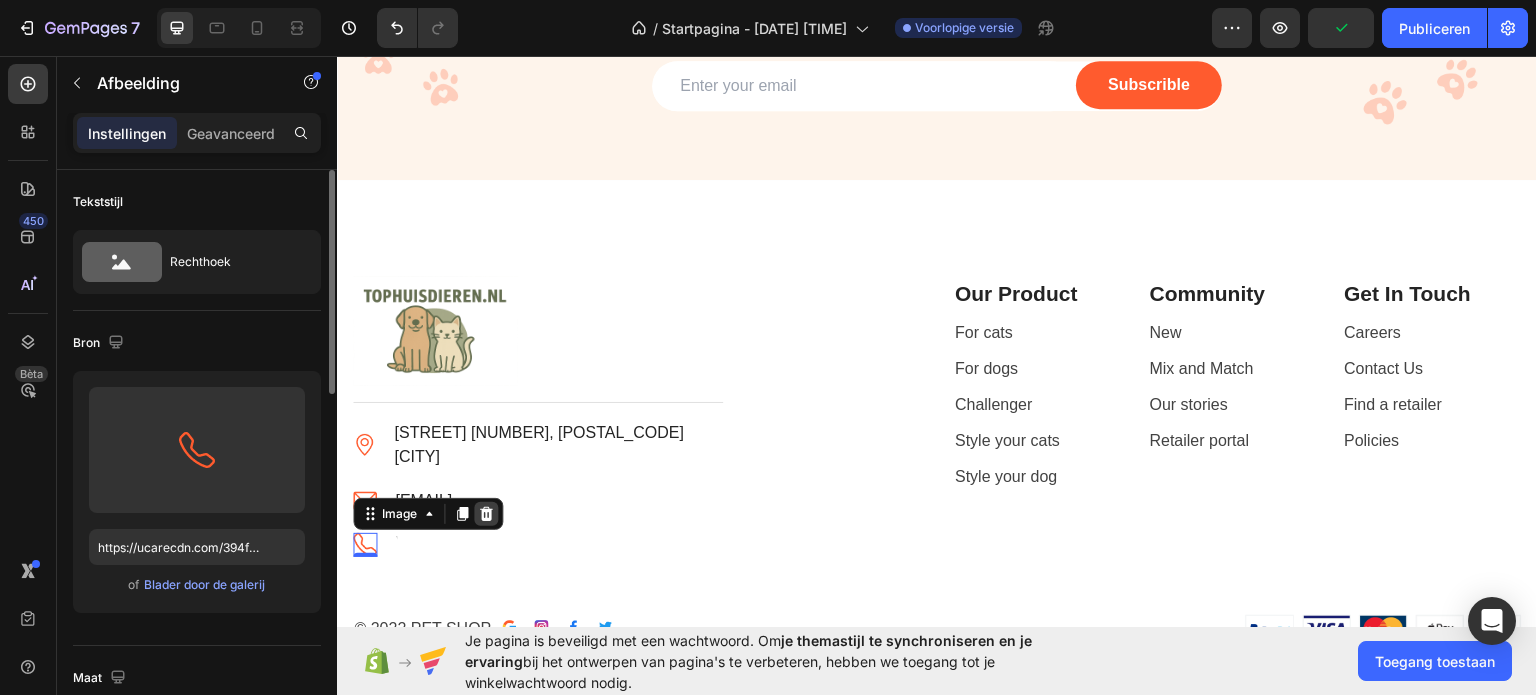 click at bounding box center (486, 513) 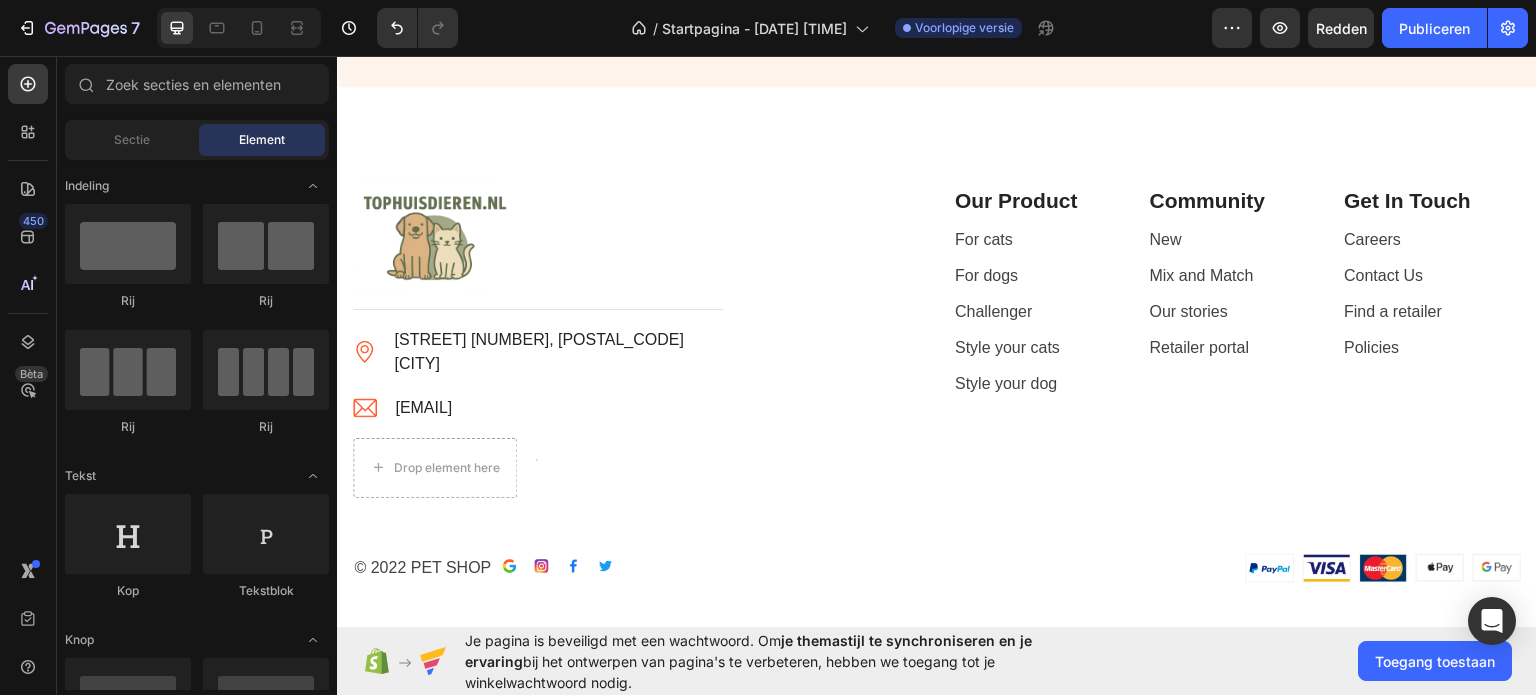 scroll, scrollTop: 4192, scrollLeft: 0, axis: vertical 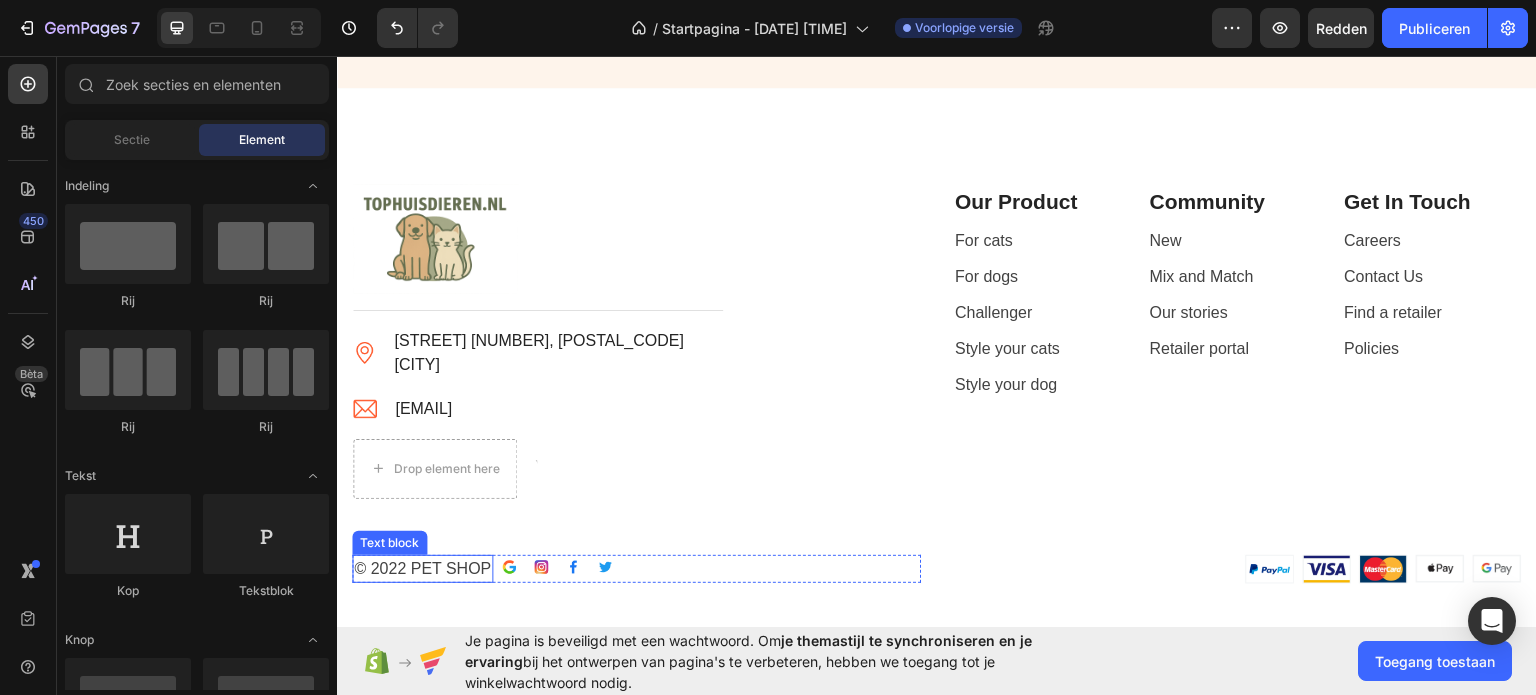 click on "© 2022 PET SHOP" at bounding box center [422, 568] 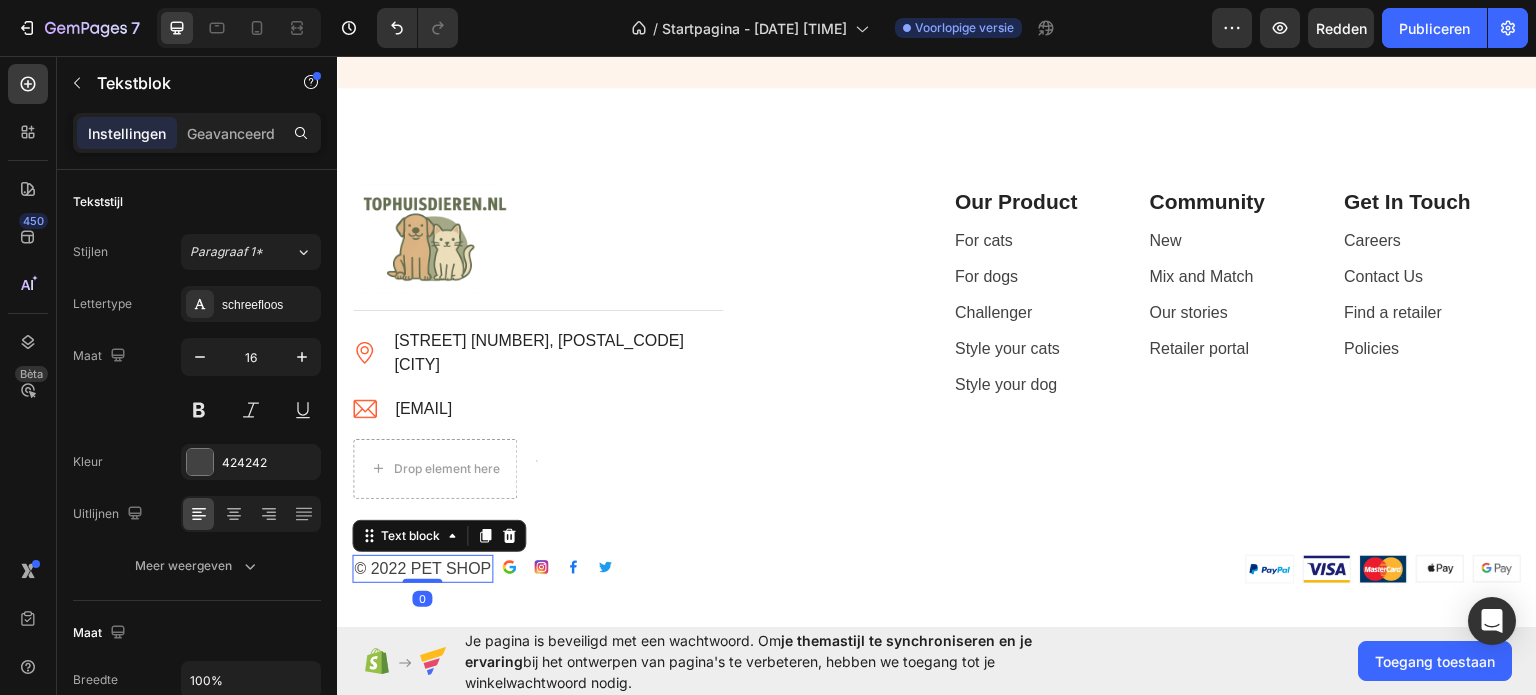 click on "© 2022 PET SHOP" at bounding box center (422, 568) 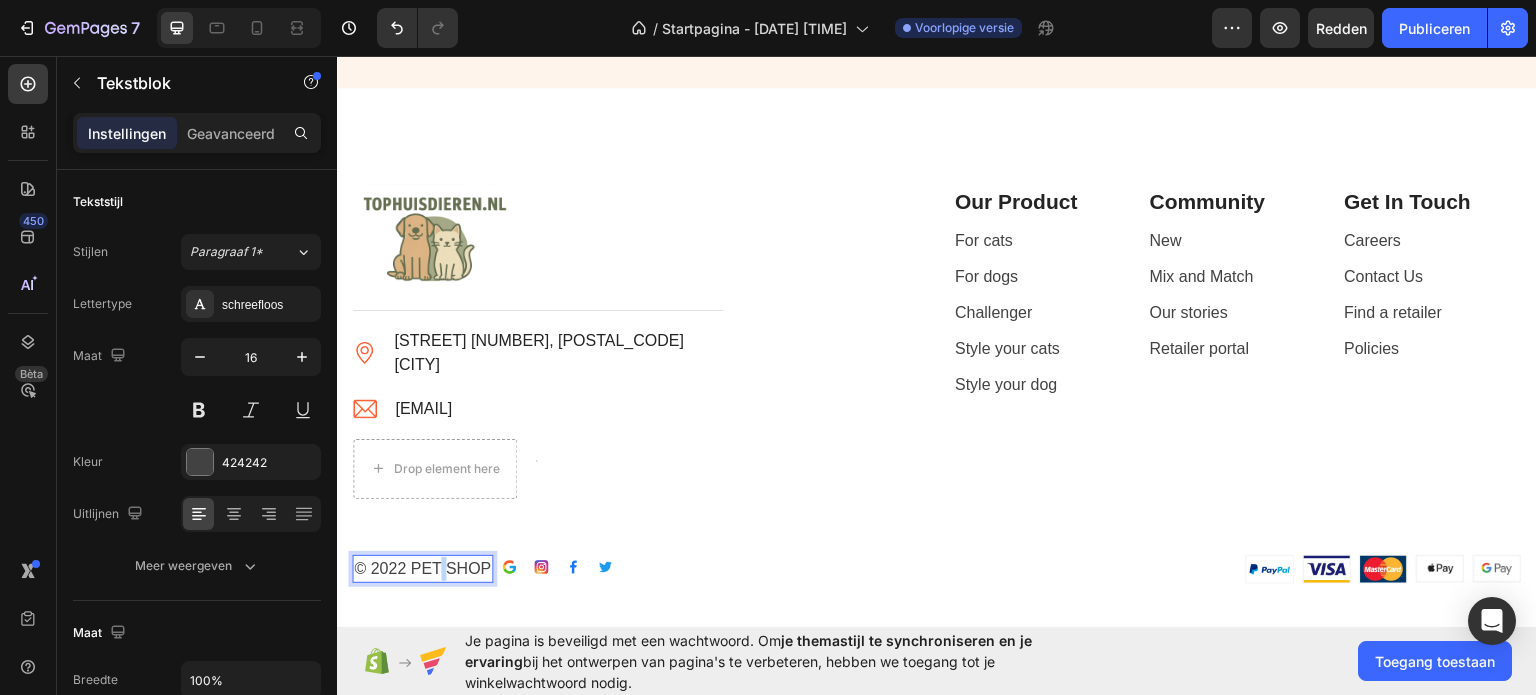 click on "© 2022 PET SHOP" at bounding box center [422, 568] 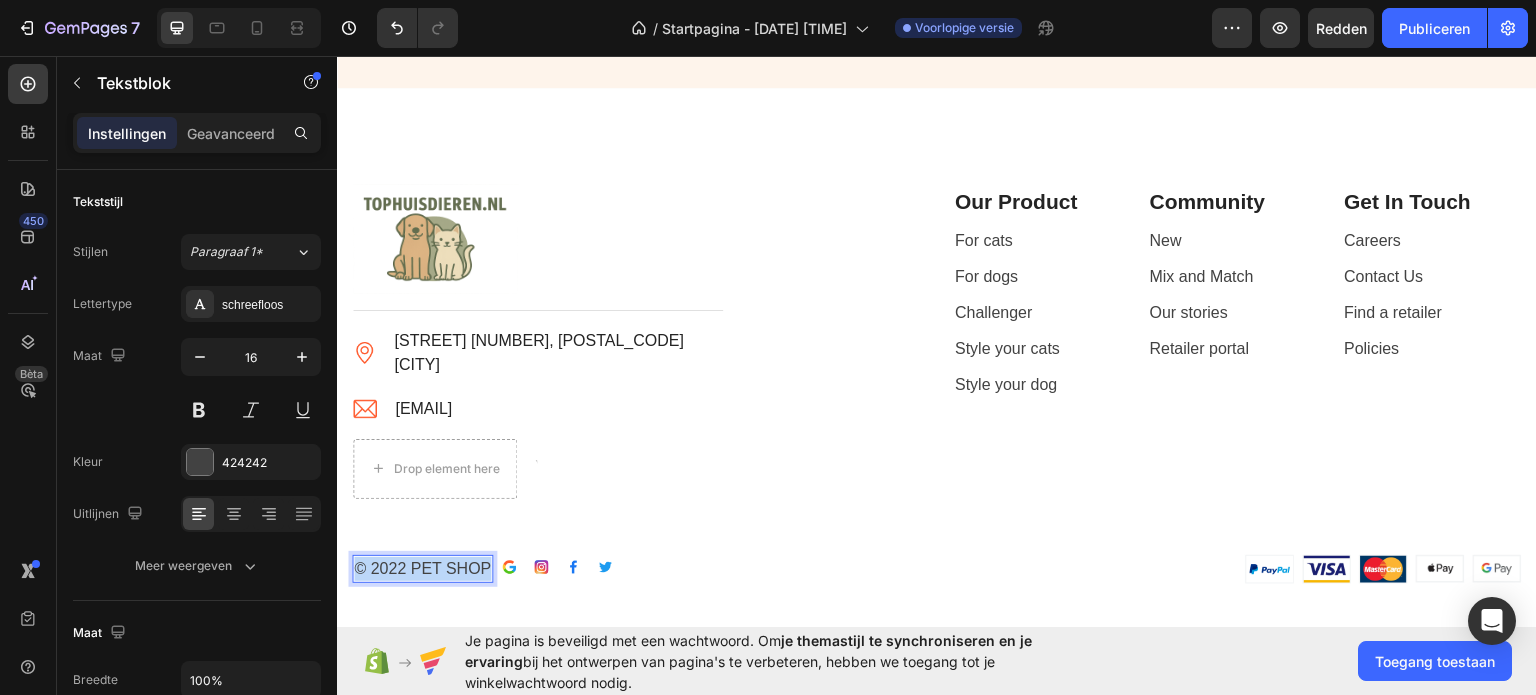 click on "© 2022 PET SHOP" at bounding box center (422, 568) 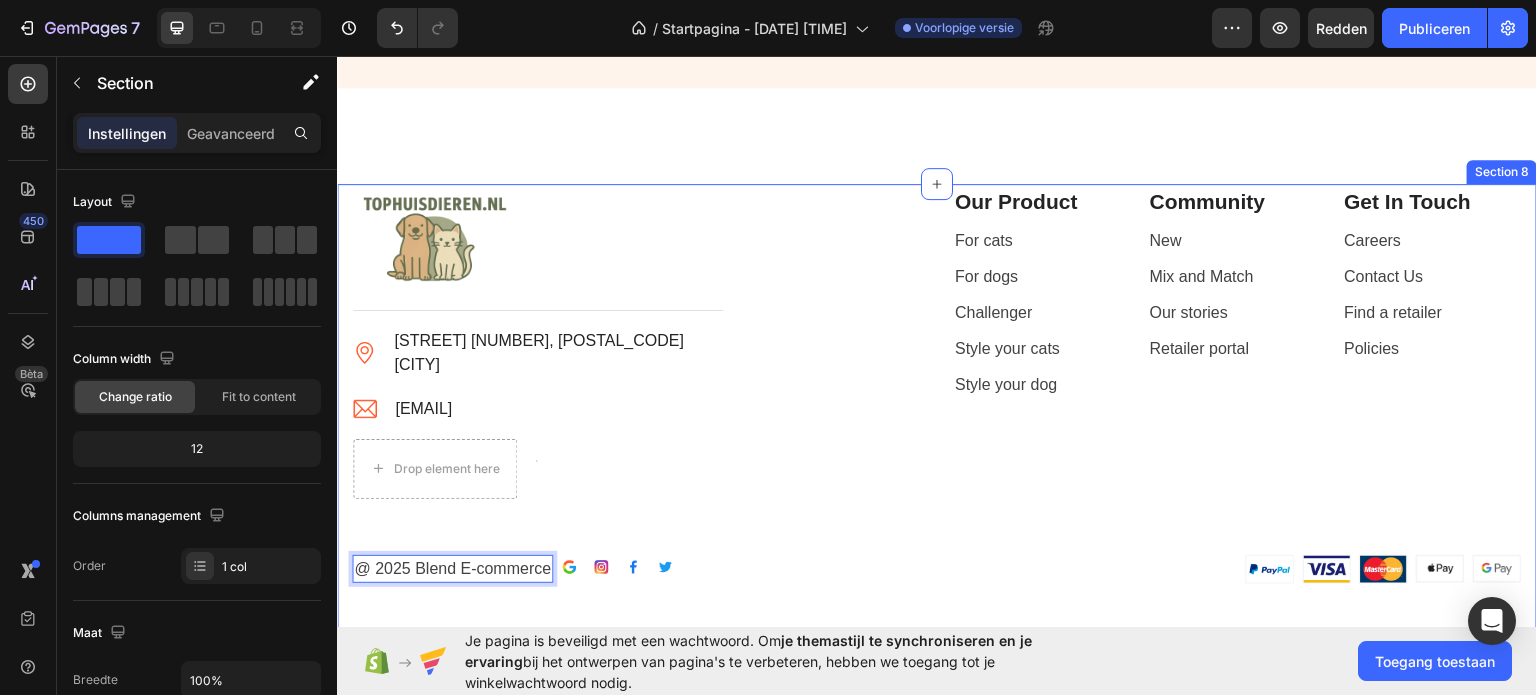 click on "Image                Title Line Image Anemonestraat 43, 1214HL Hilversum Text block Image petshop.gempage@gmail.com Text block
Drop element here Text block Icon List Row Our Product Text block For cats Text block For dogs Text block Challenger Text block Style your cats Text block Style your dog Text block Community Text block New Text block Mix and Match Text block Our stories Text block Retailer portal Text block Row Get In Touch Text block Careers Text block Contact Us Text block Find a retailer Text block Policies Text block Row Row @ 2025 Blend E-commerce Text block   0 Image Image Image Image Row Row Image Image Image Image Image Icon List Hoz Row" at bounding box center (937, 383) 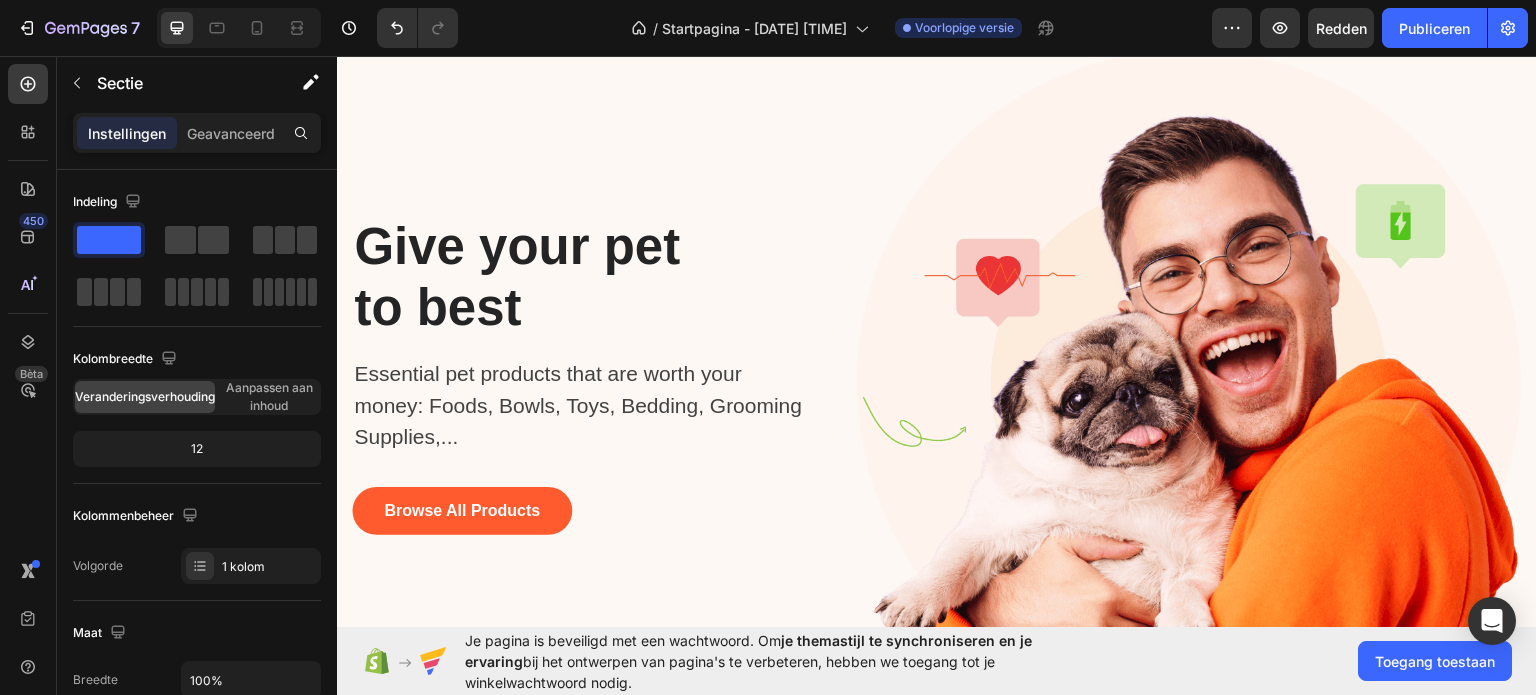 scroll, scrollTop: 0, scrollLeft: 0, axis: both 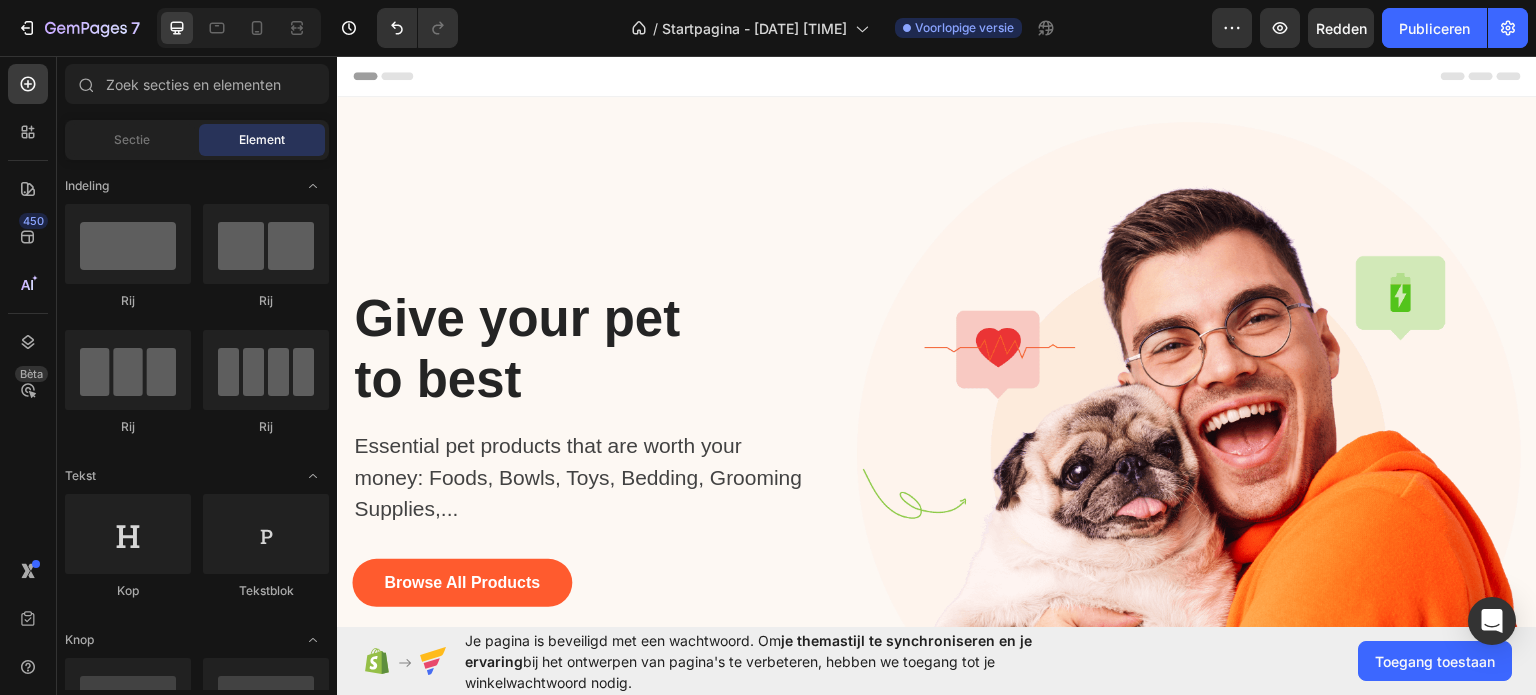 click on "Koptekst" at bounding box center (937, 75) 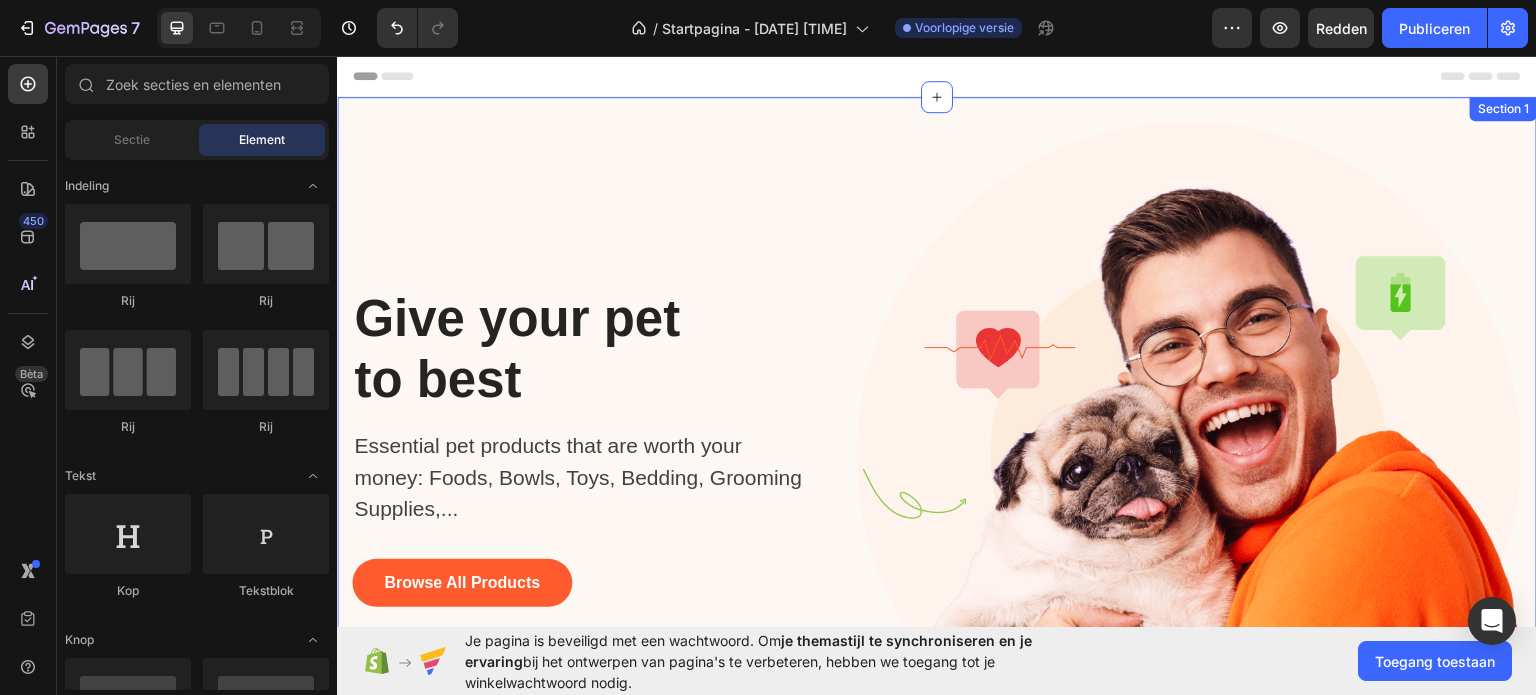 click on "Give your pet to best Heading Essential pet products that are worth your money: Foods, Bowls, Toys, Bedding, Grooming Supplies,... Text block Browse All Products Button Image Row Section 1" at bounding box center (937, 441) 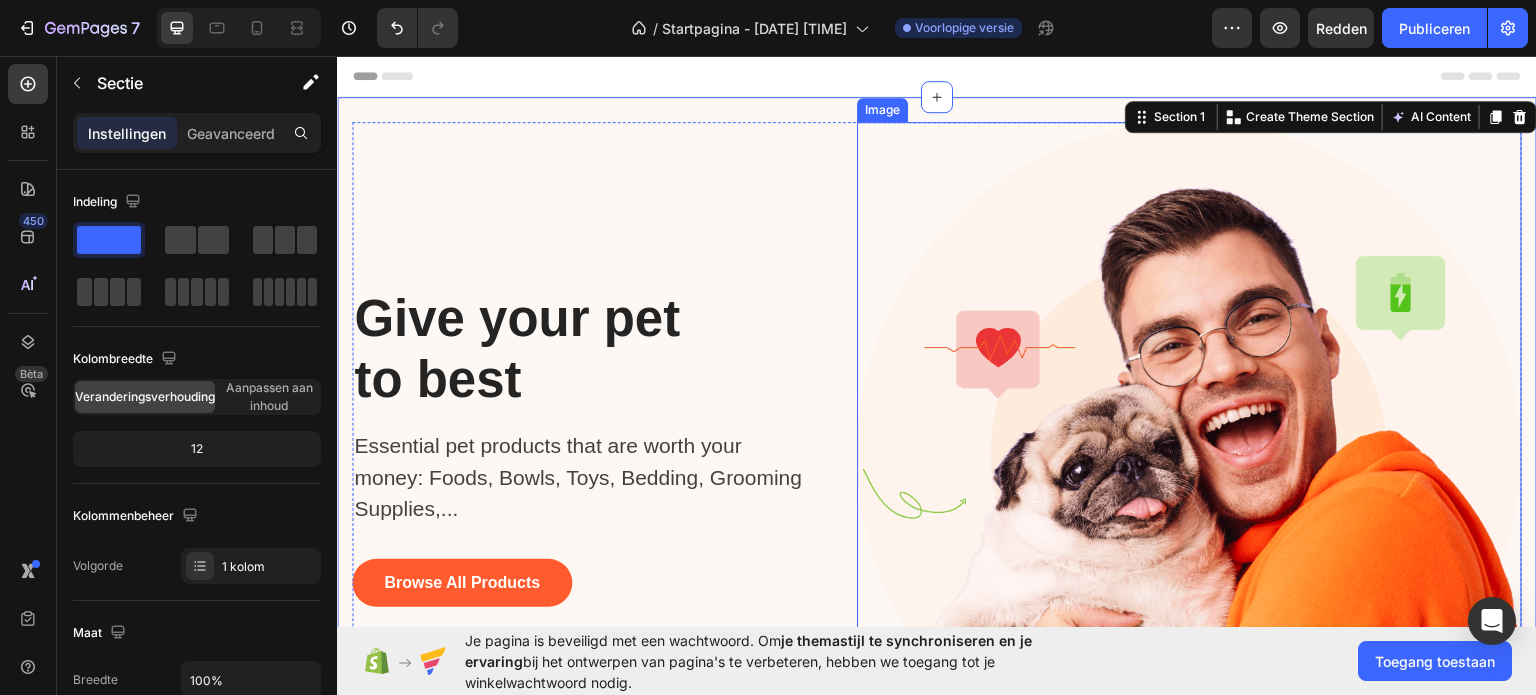 click at bounding box center (1189, 453) 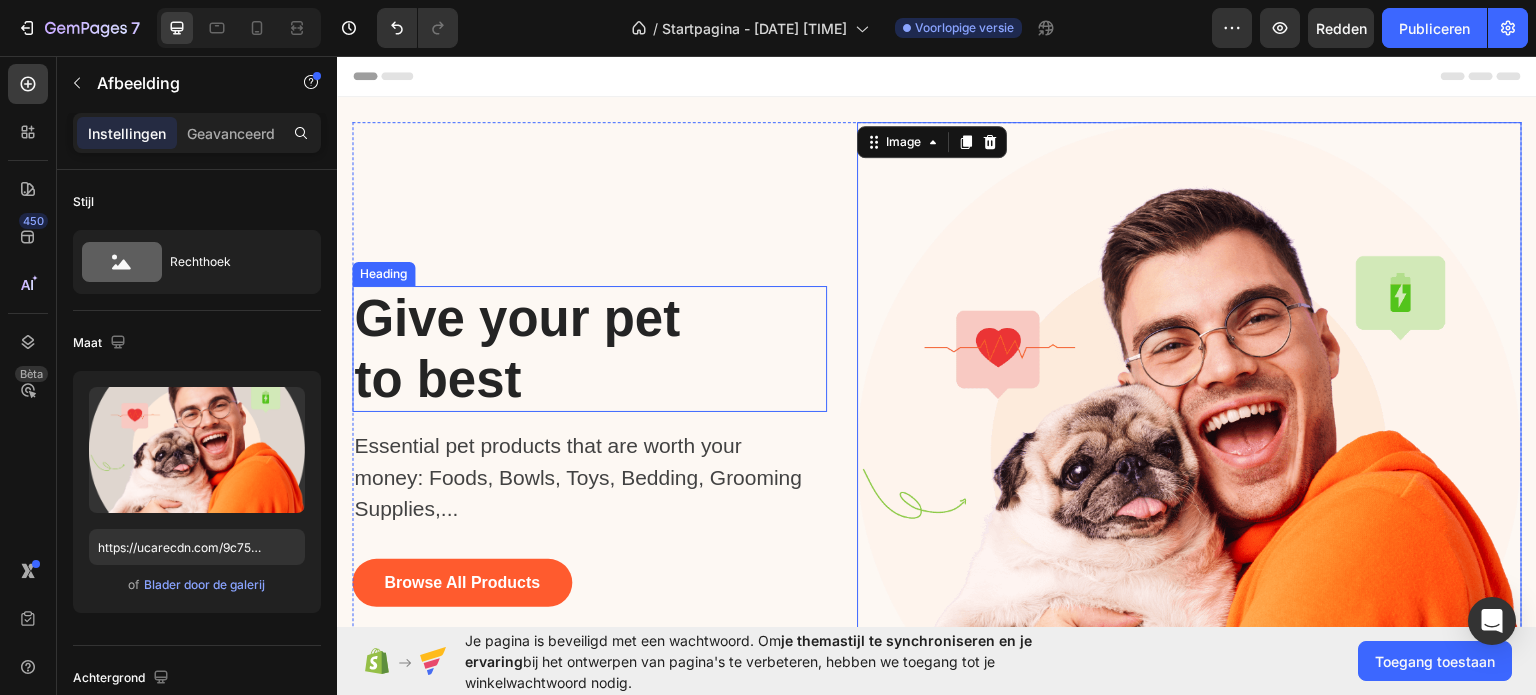 click on "Give your pet to best" at bounding box center [544, 348] 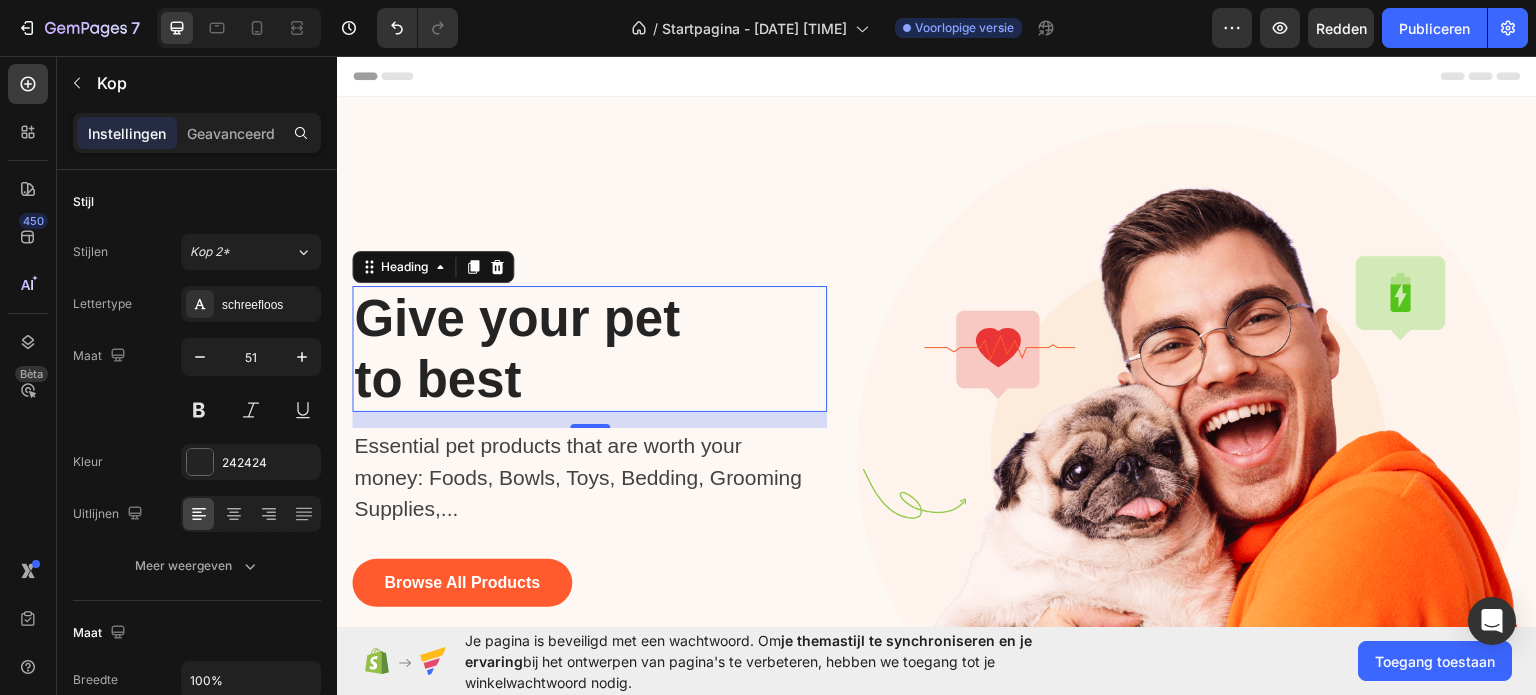 click on "Give your pet to best" at bounding box center (544, 348) 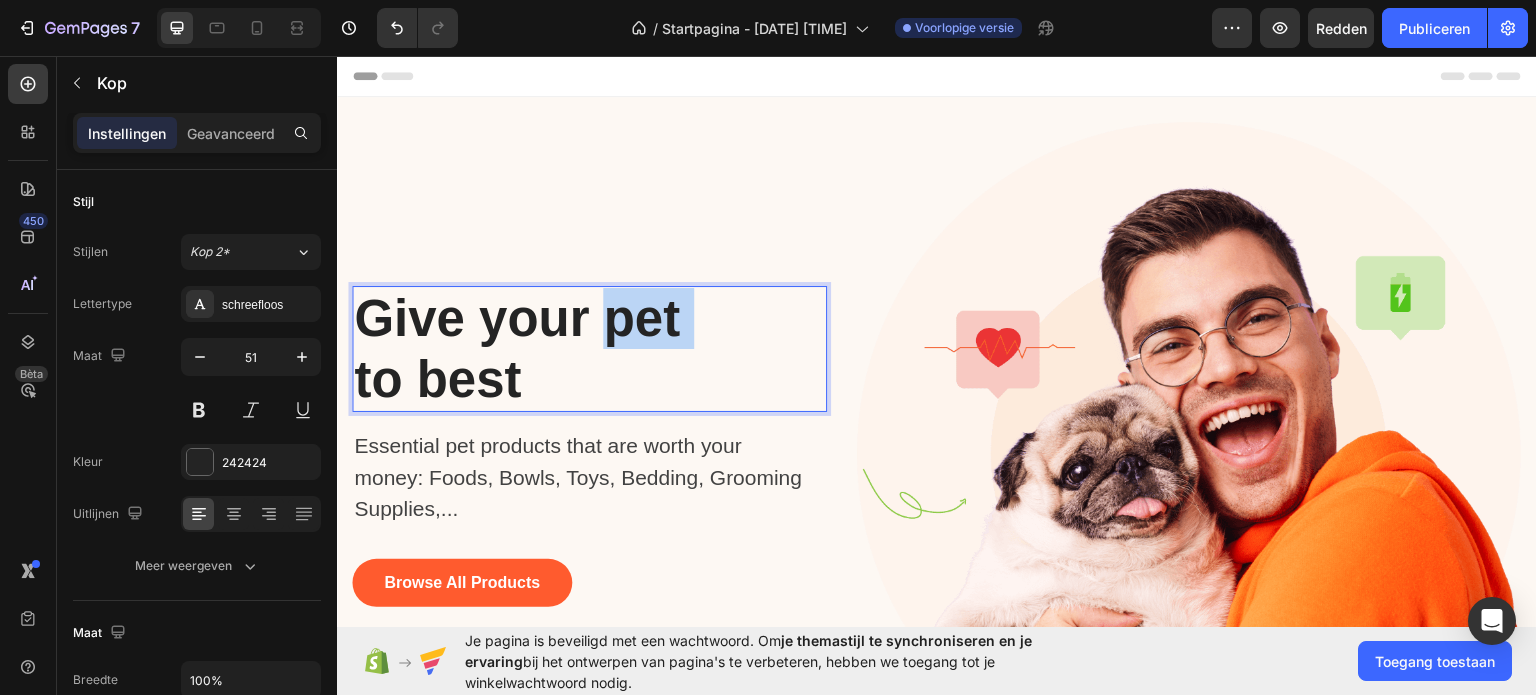 click on "Give your pet to best" at bounding box center (544, 348) 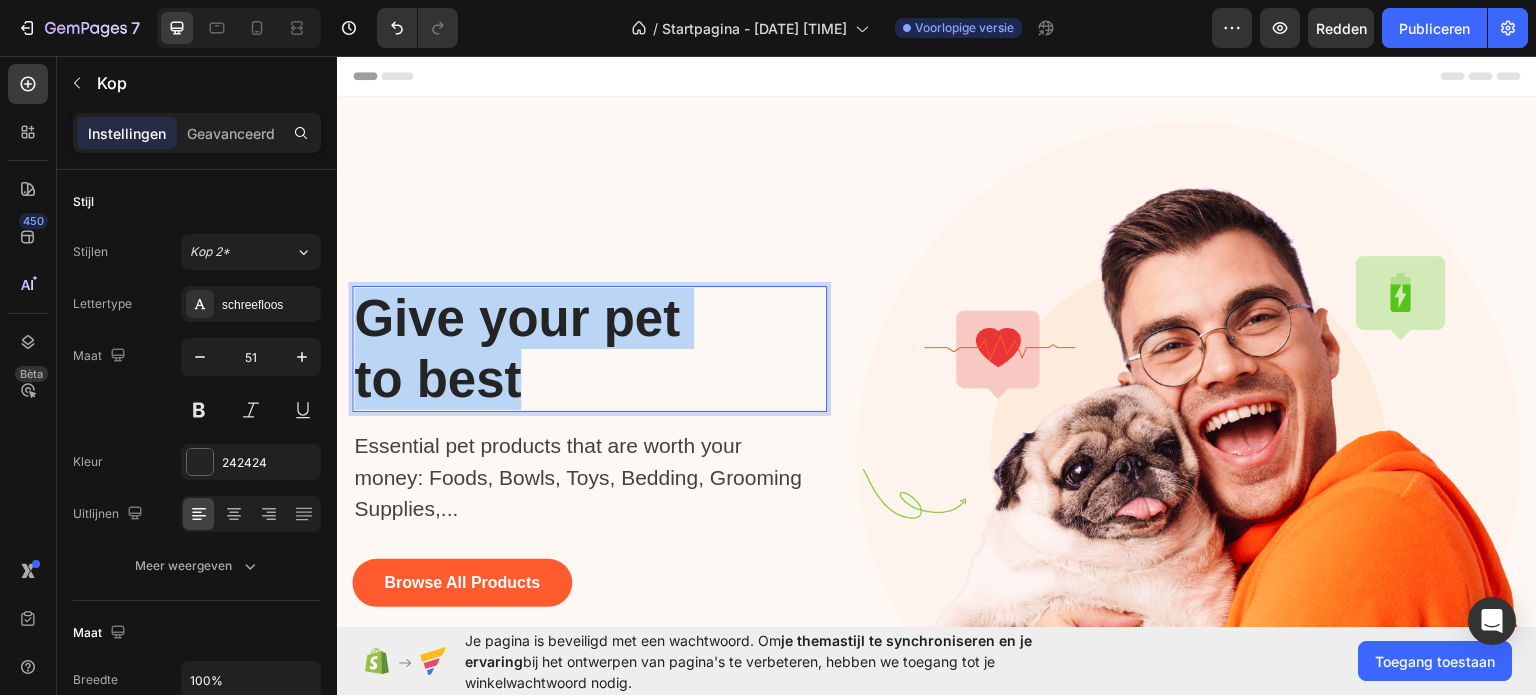 click on "Give your pet to best" at bounding box center [544, 348] 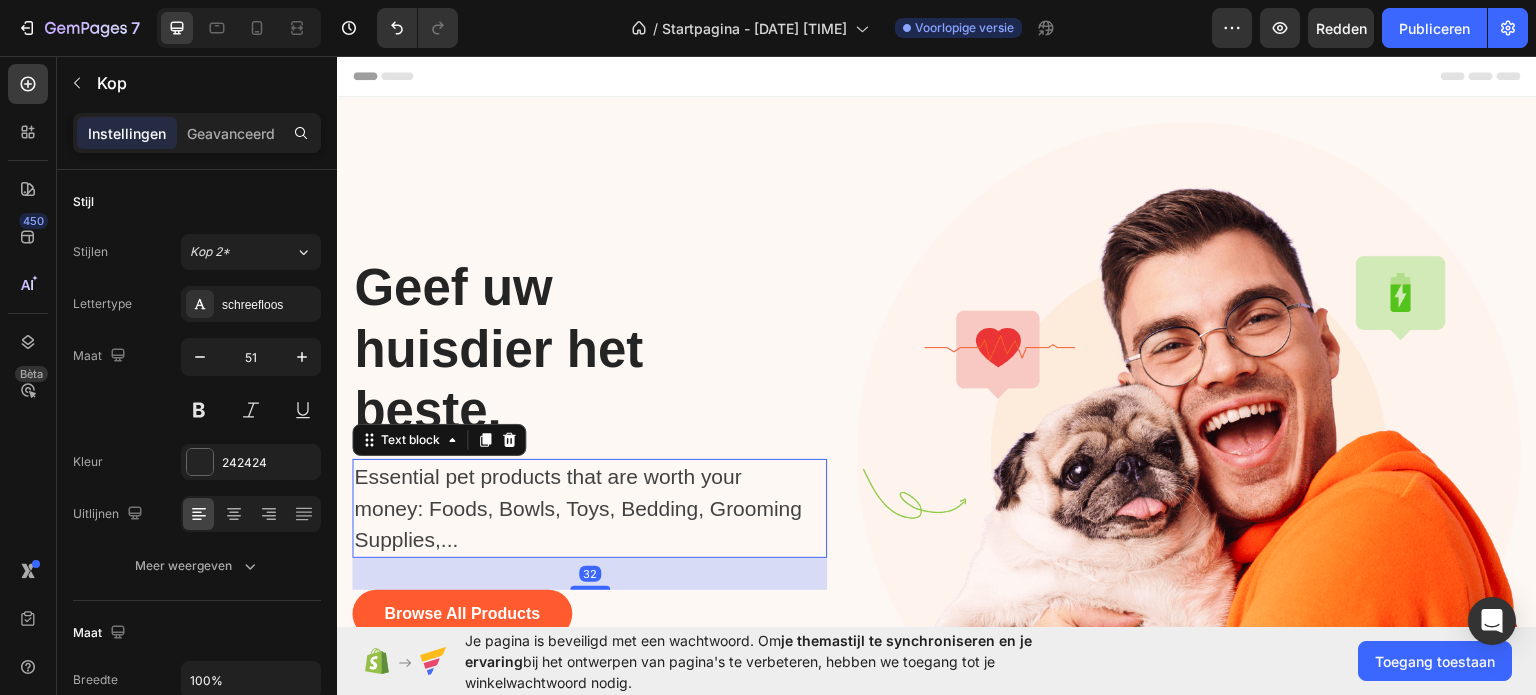 click on "Essential pet products that are worth your money: Foods, Bowls, Toys, Bedding, Grooming Supplies,..." at bounding box center (579, 507) 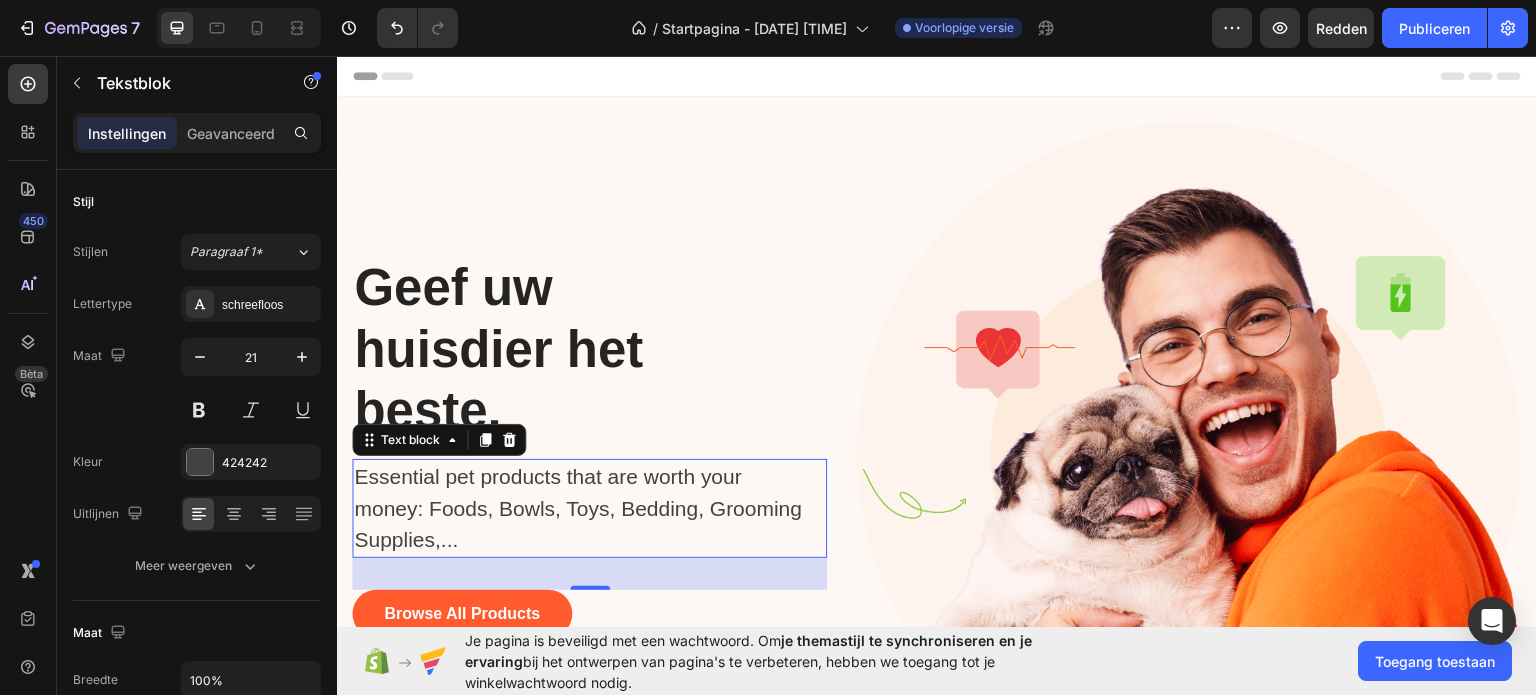click on "Essential pet products that are worth your money: Foods, Bowls, Toys, Bedding, Grooming Supplies,..." at bounding box center (579, 507) 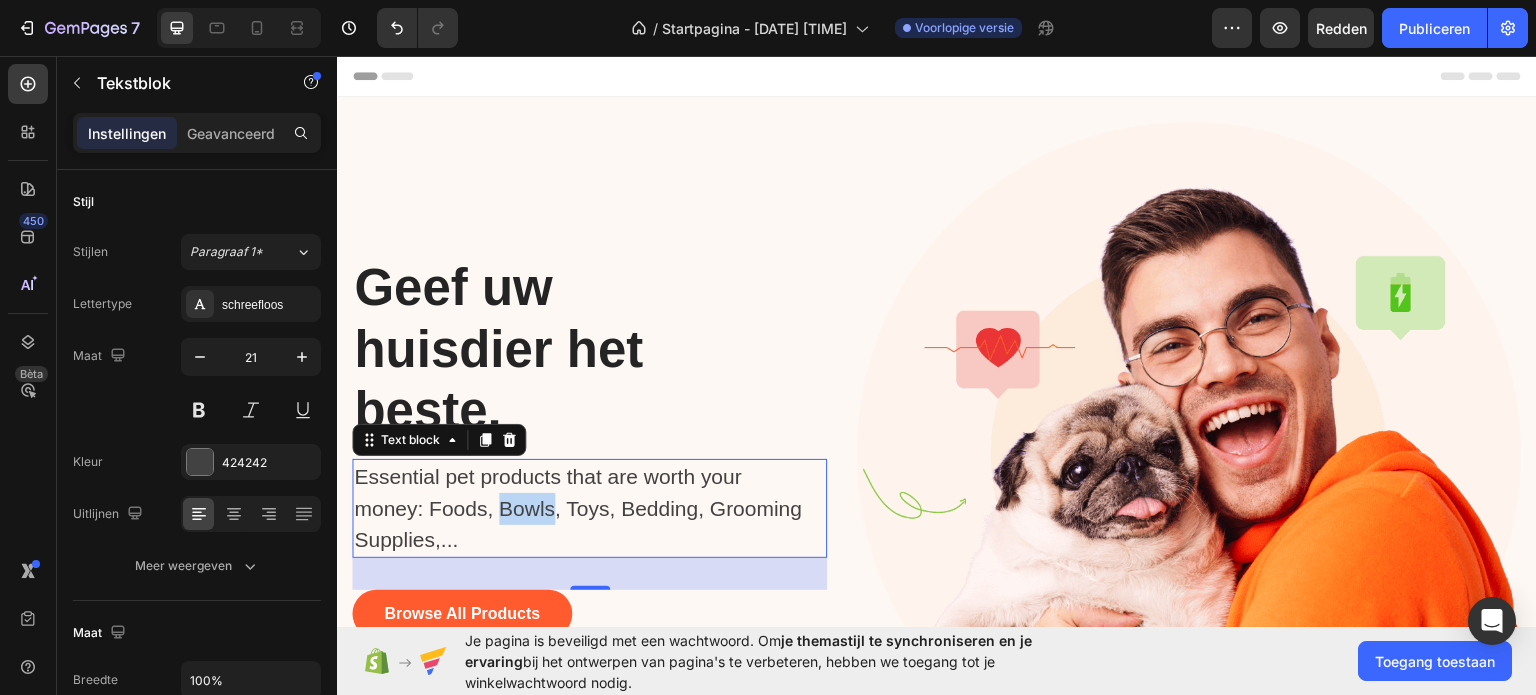click on "Essential pet products that are worth your money: Foods, Bowls, Toys, Bedding, Grooming Supplies,..." at bounding box center (579, 507) 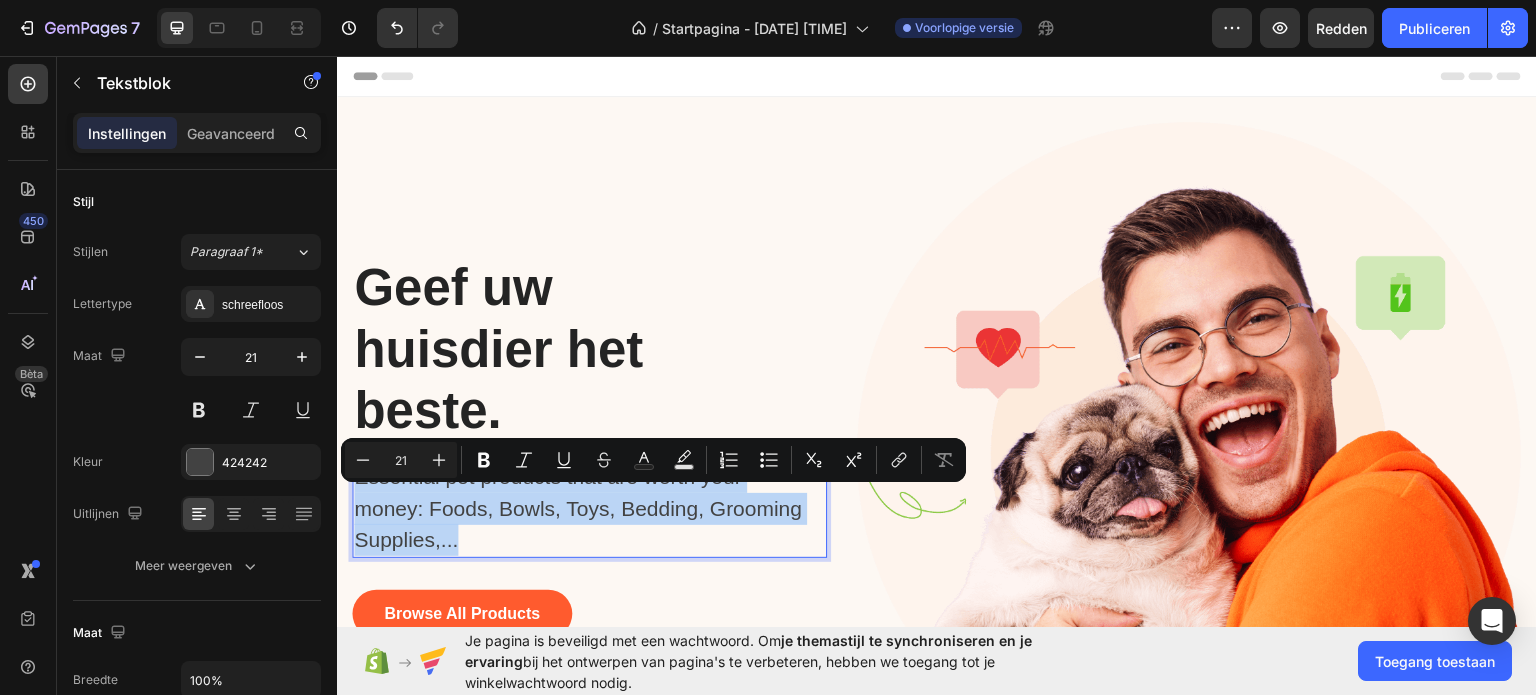 click on "Essential pet products that are worth your money: Foods, Bowls, Toys, Bedding, Grooming Supplies,..." at bounding box center [579, 507] 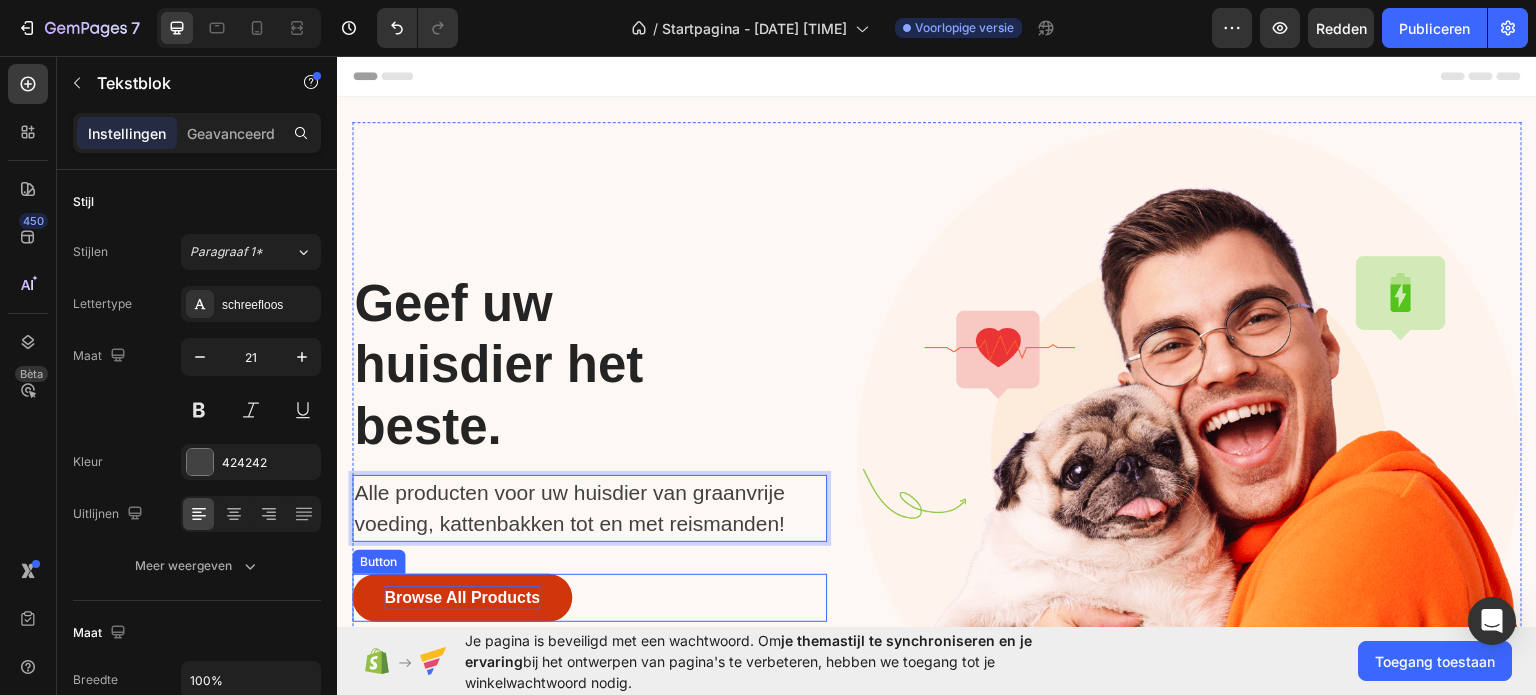 click on "Browse All Products" at bounding box center (462, 597) 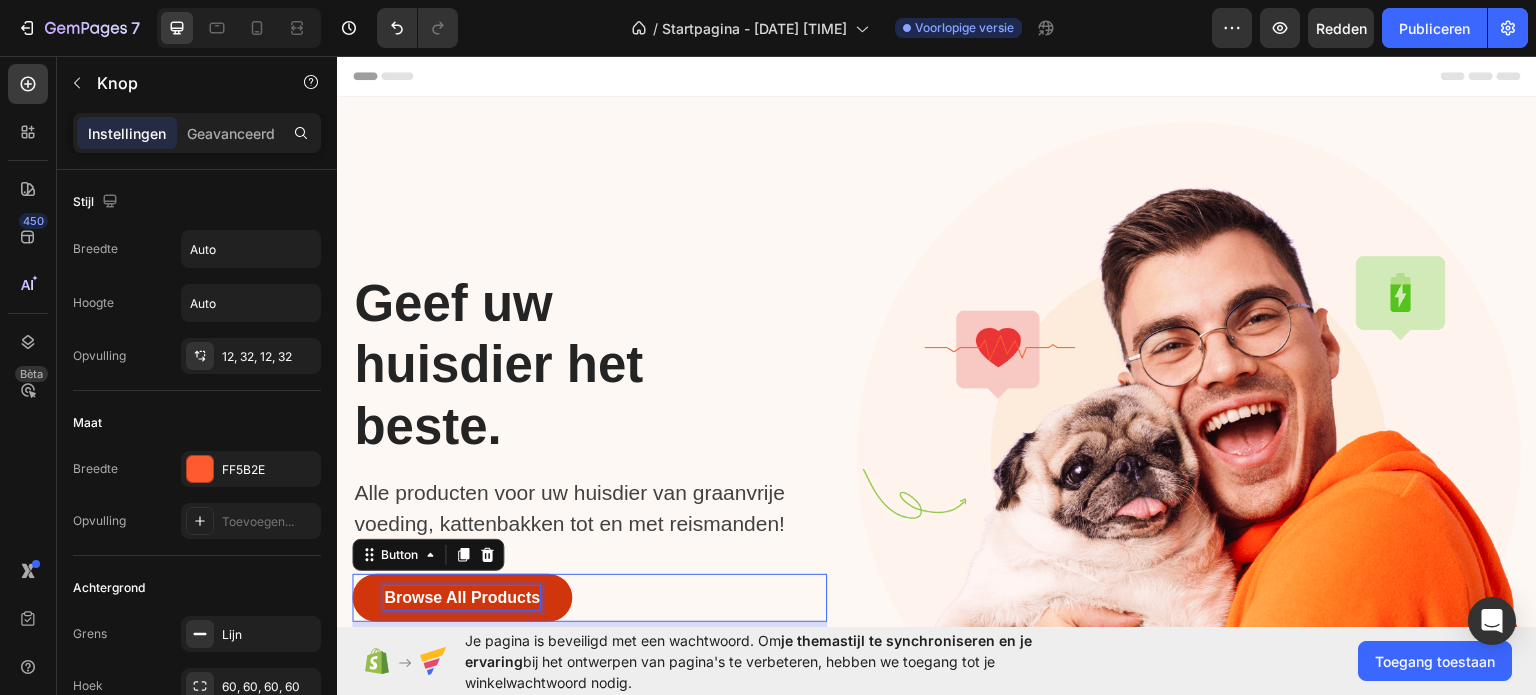 click on "Browse All Products" at bounding box center [462, 597] 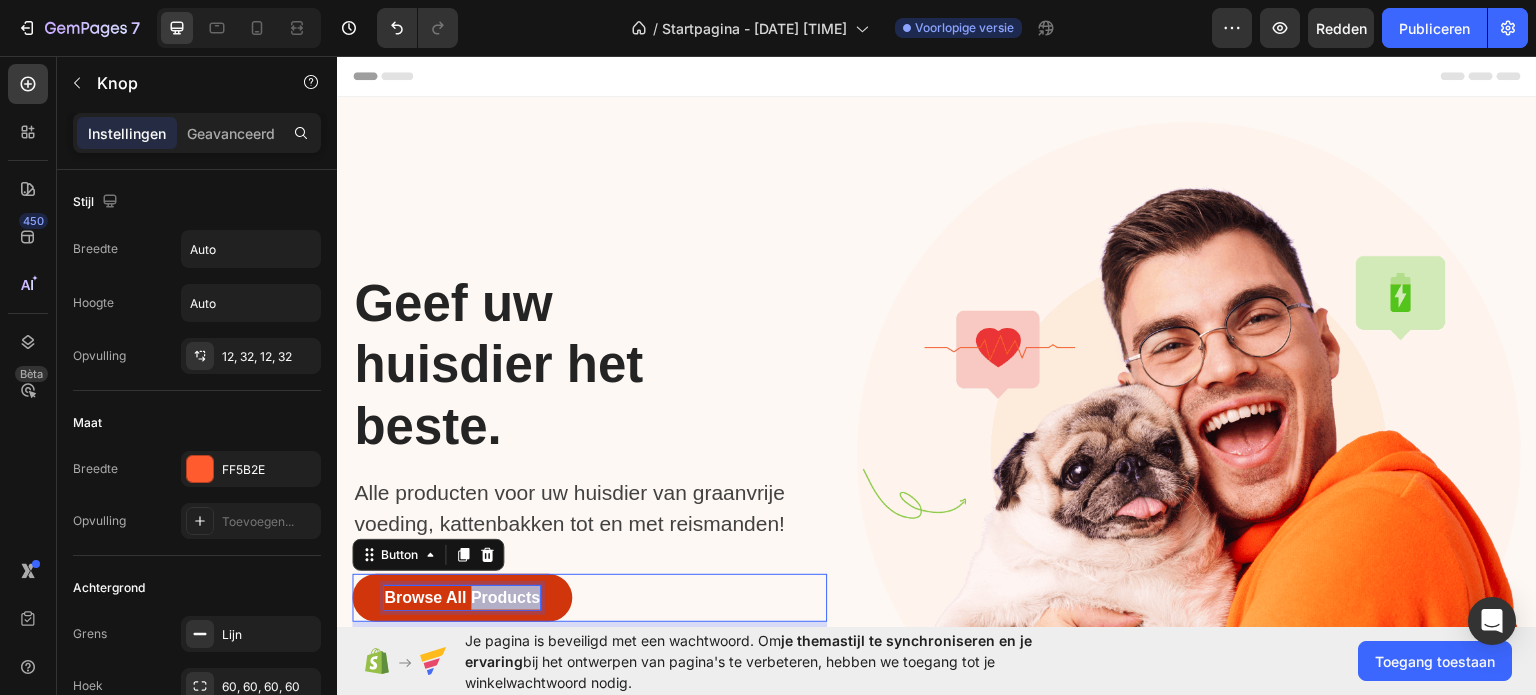 click on "Browse All Products" at bounding box center (462, 597) 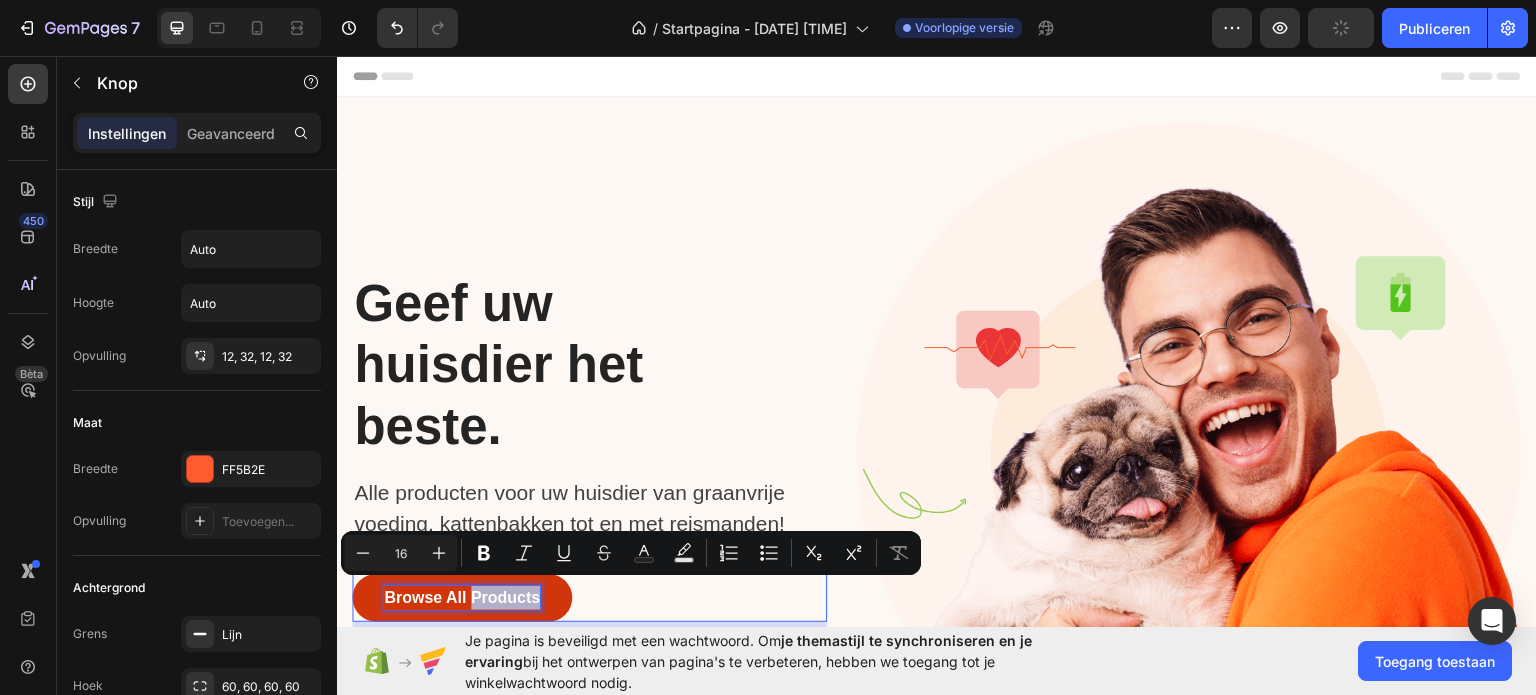 click on "Browse All Products" at bounding box center (462, 597) 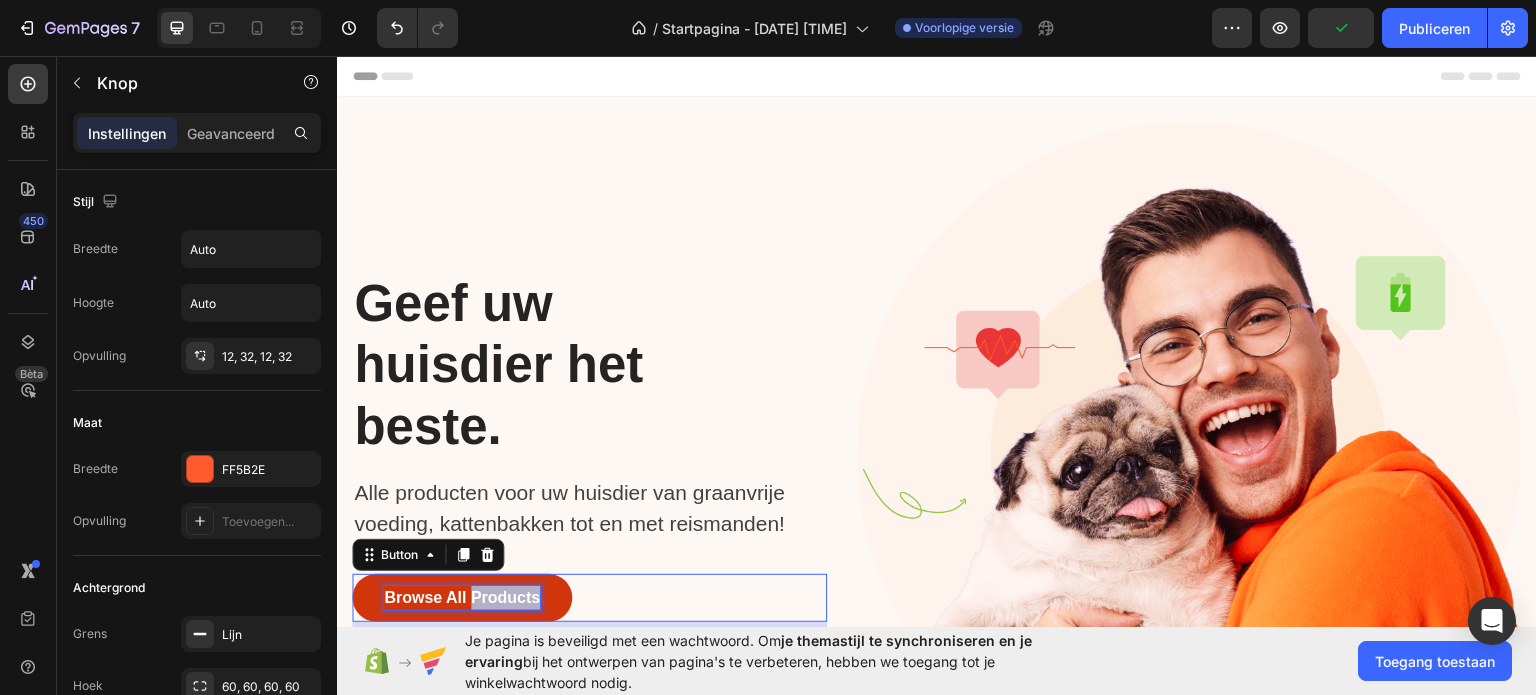 click on "Browse All Products" at bounding box center (462, 597) 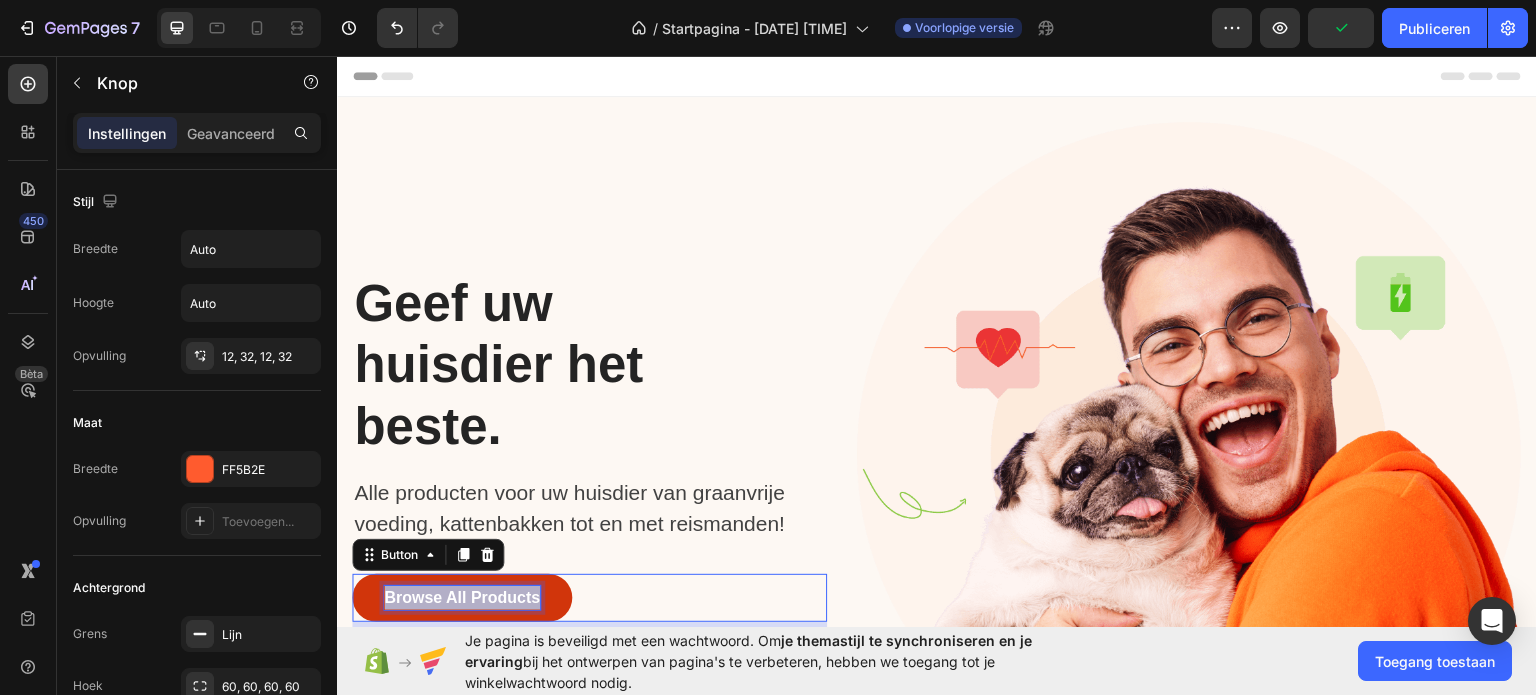 click on "Browse All Products" at bounding box center (462, 597) 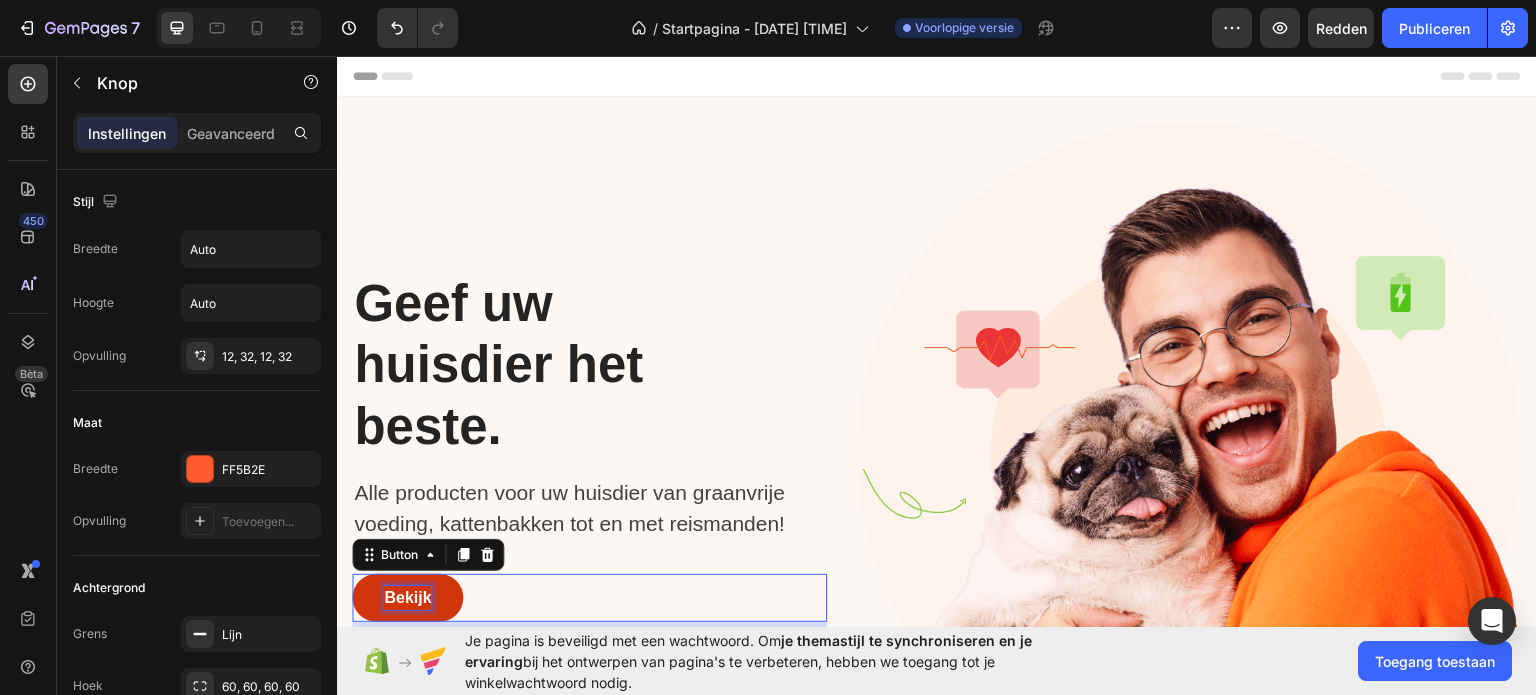 click on "Bekijk" at bounding box center [407, 597] 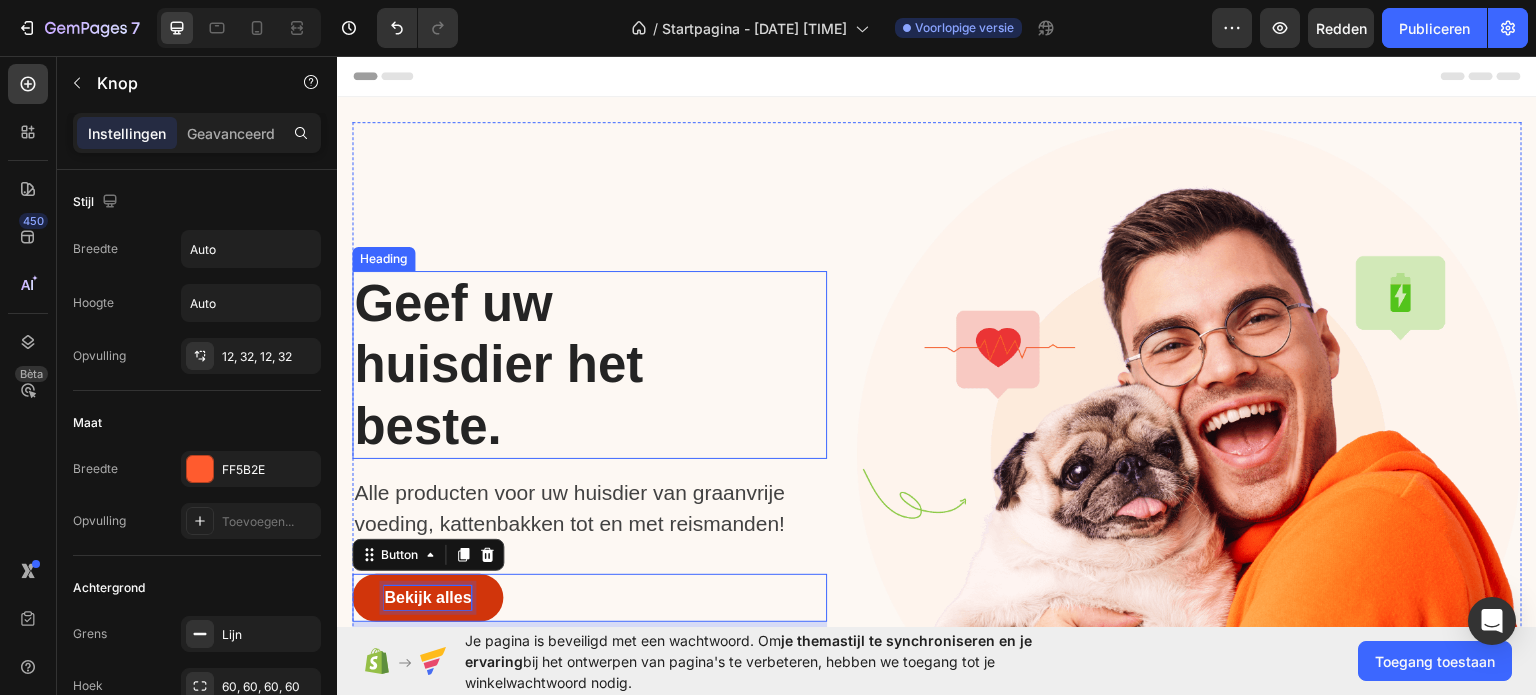 click on "Geef uw huisdier het beste." at bounding box center [544, 364] 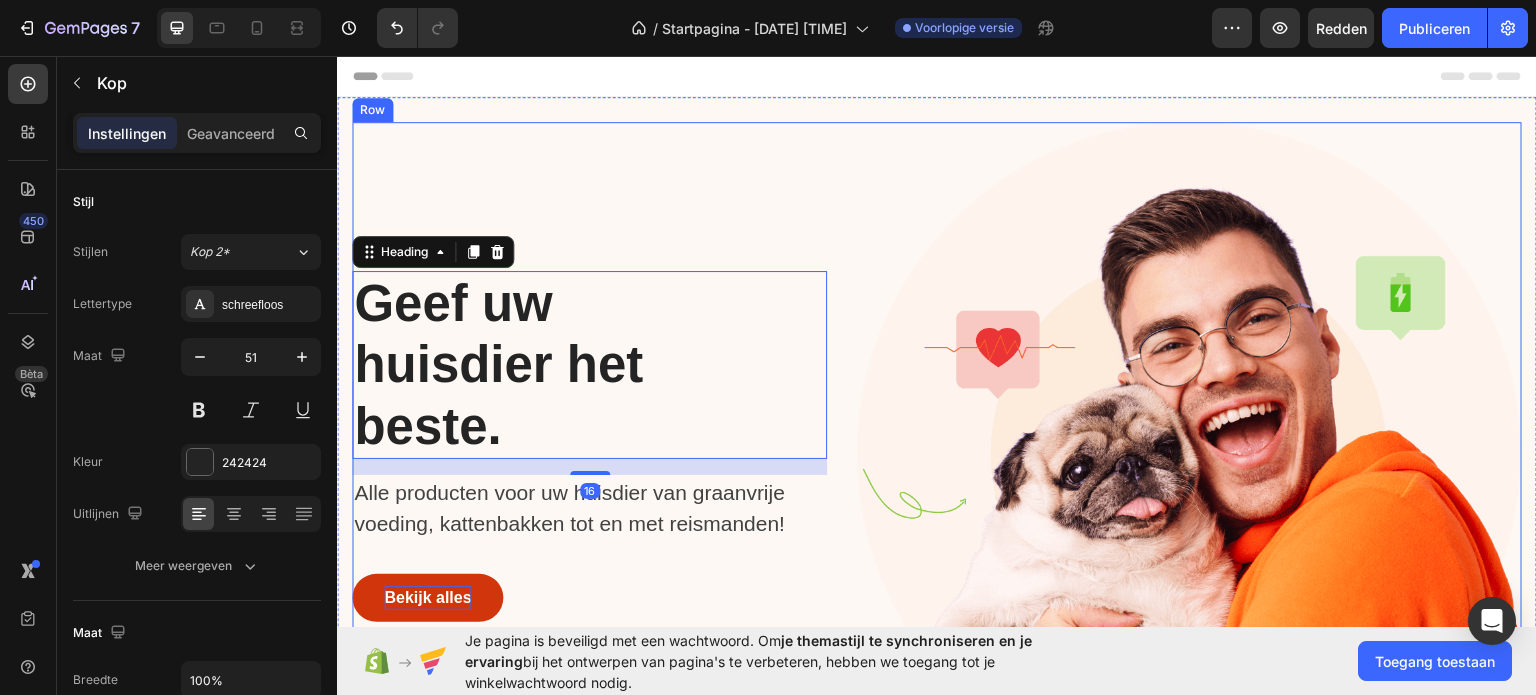click on "Geef uw huisdier het beste. Heading   16 Alle producten voor uw huisdier van graanvrije voeding, kattenbakken tot en met reismanden! Text block Bekijk alles Button" at bounding box center [589, 453] 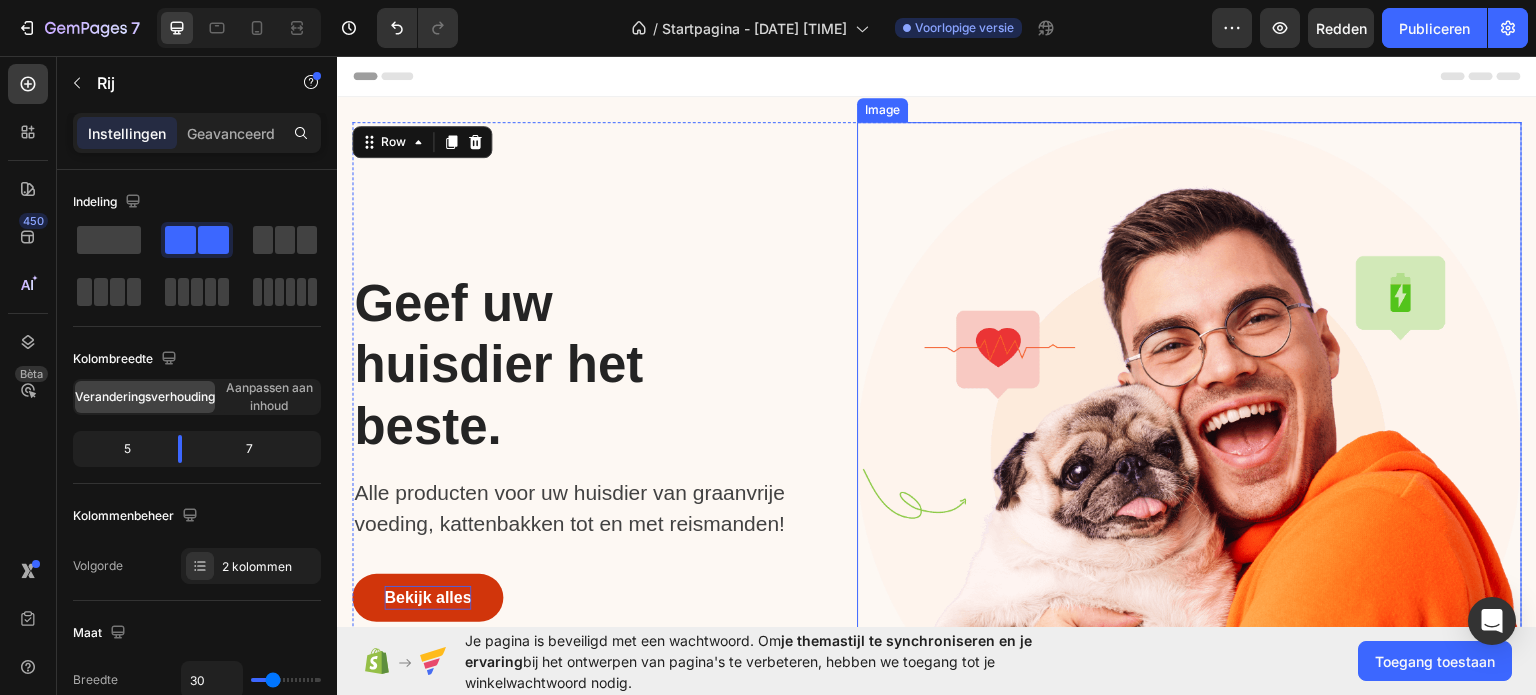 click at bounding box center (1189, 453) 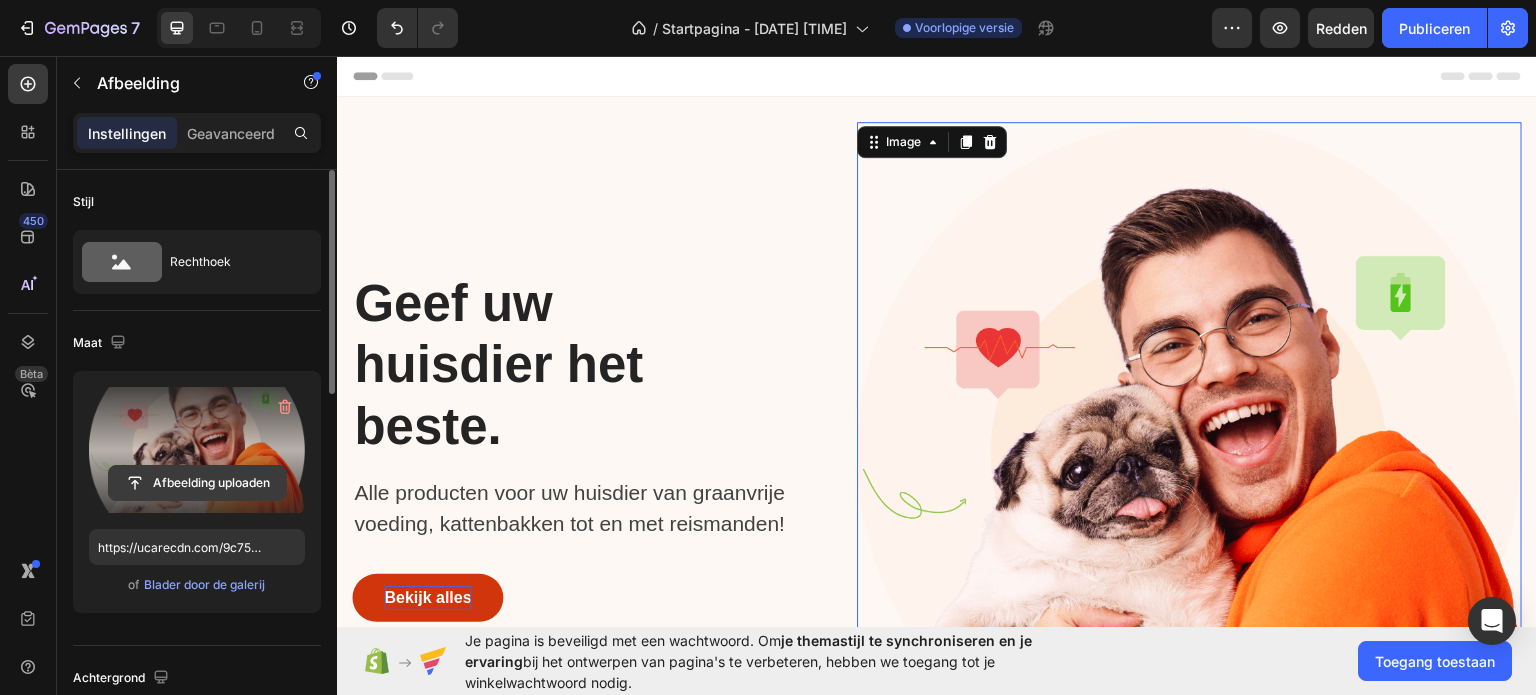 click 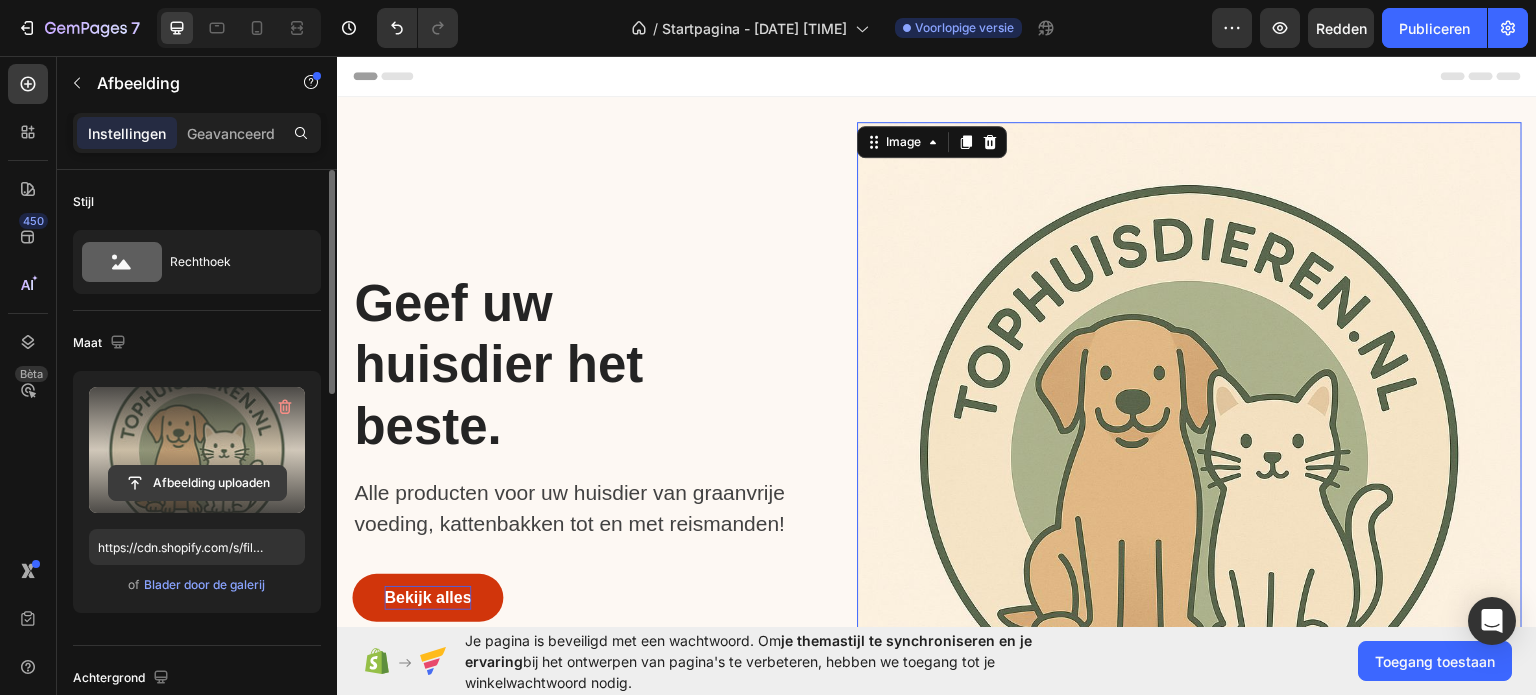 click 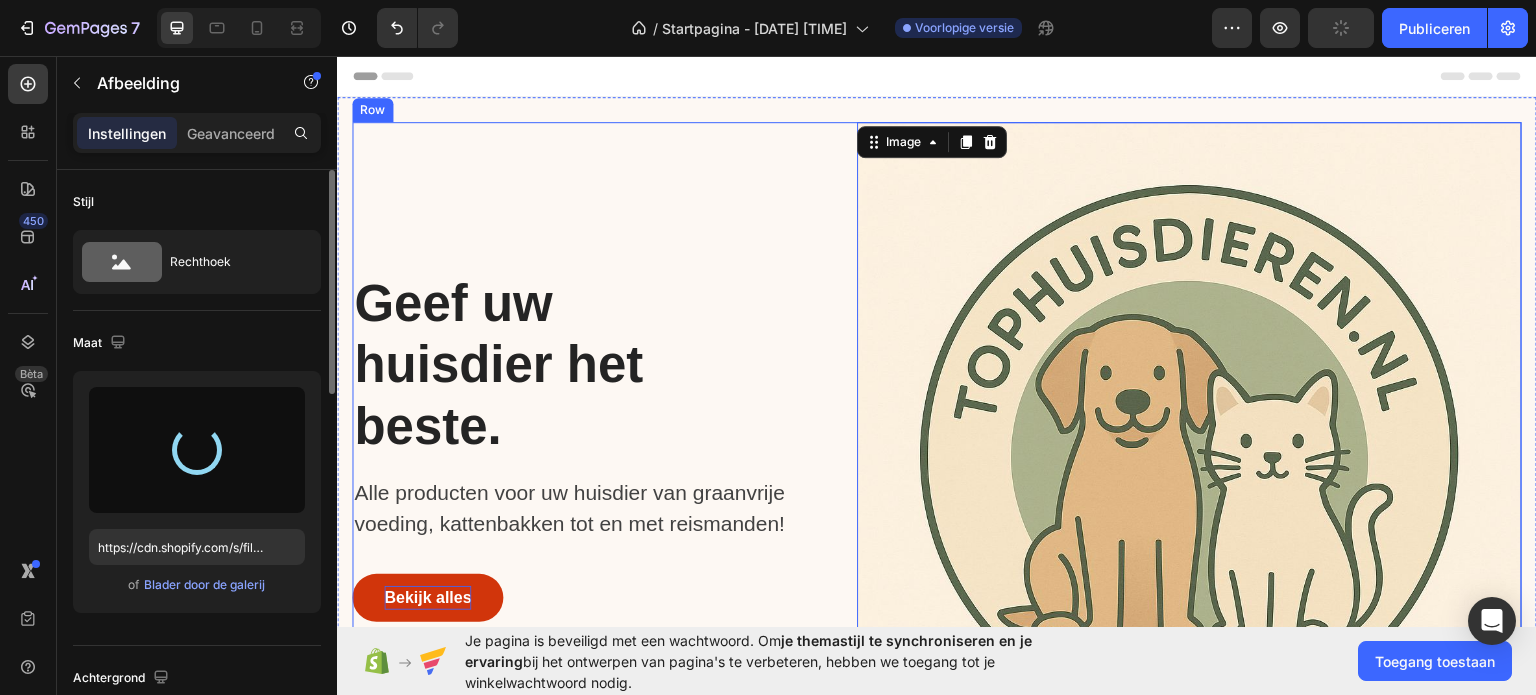 type on "https://cdn.shopify.com/s/files/1/0959/1042/9004/files/gempages_578152516819092242-1d5d3f8a-b6e4-4608-bf89-efc3786a15fd.png" 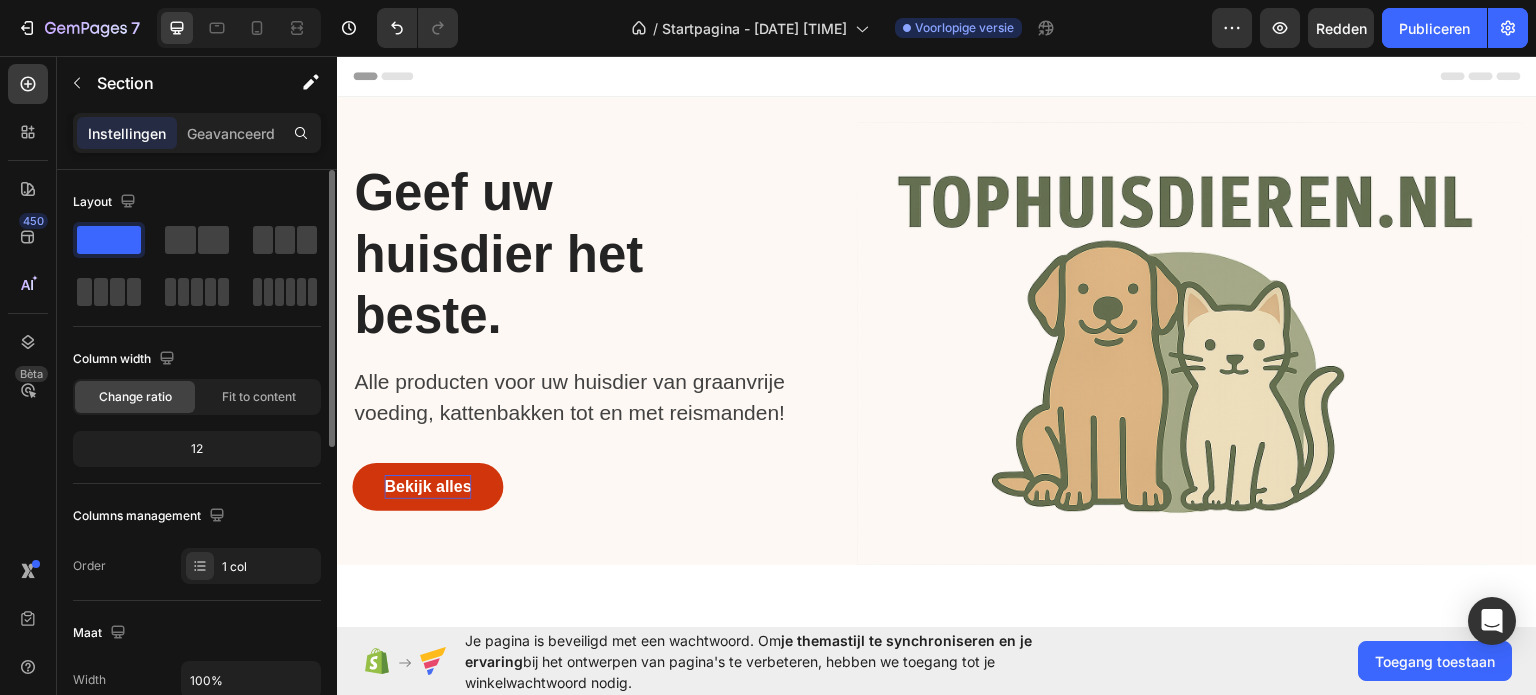 click at bounding box center (937, 857) 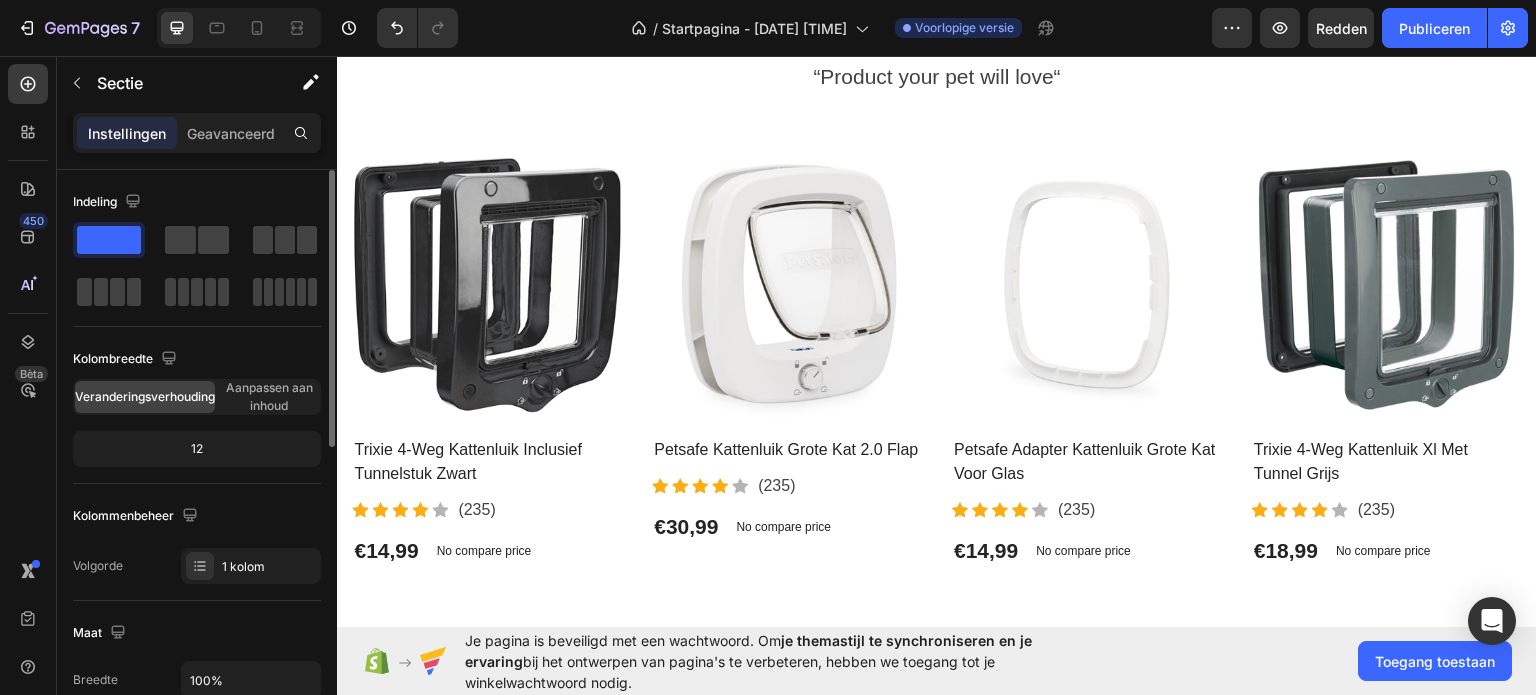 scroll, scrollTop: 2400, scrollLeft: 0, axis: vertical 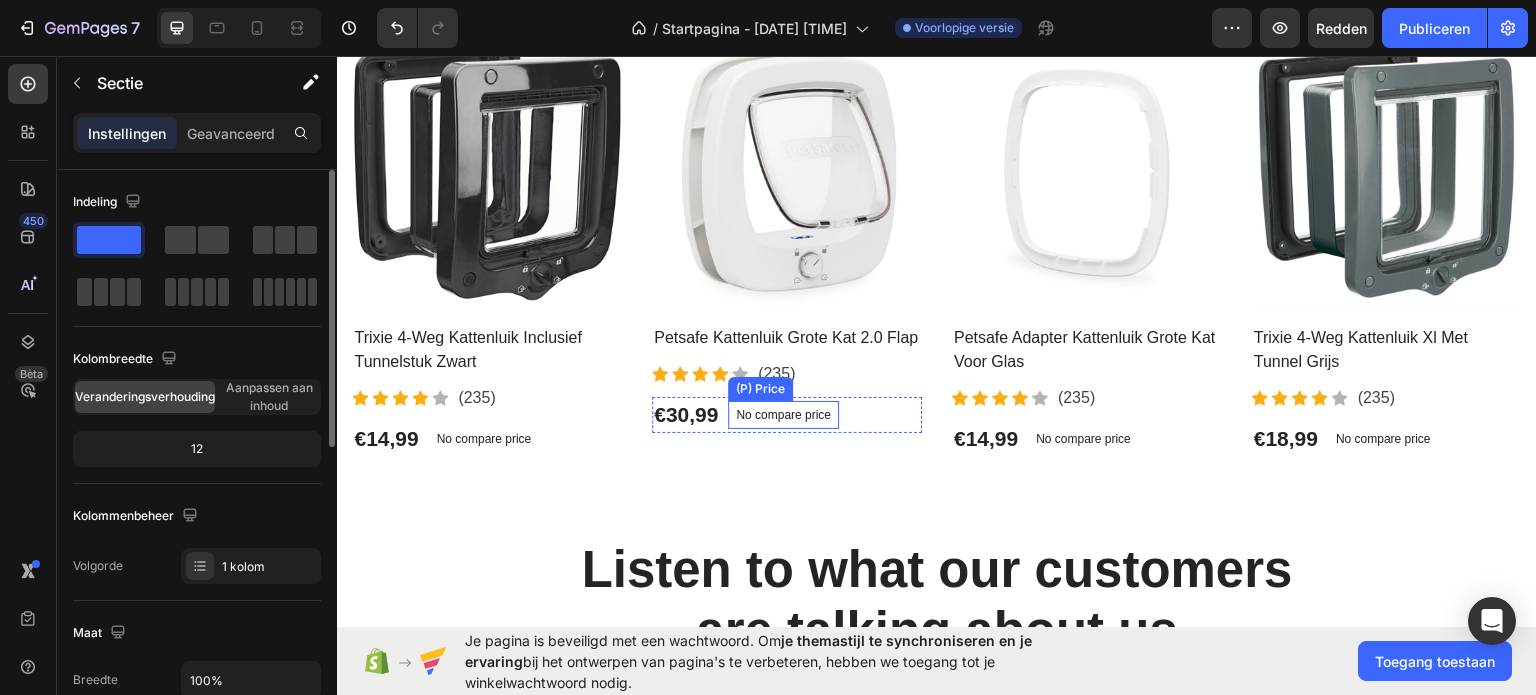 click on "No compare price" at bounding box center (483, 438) 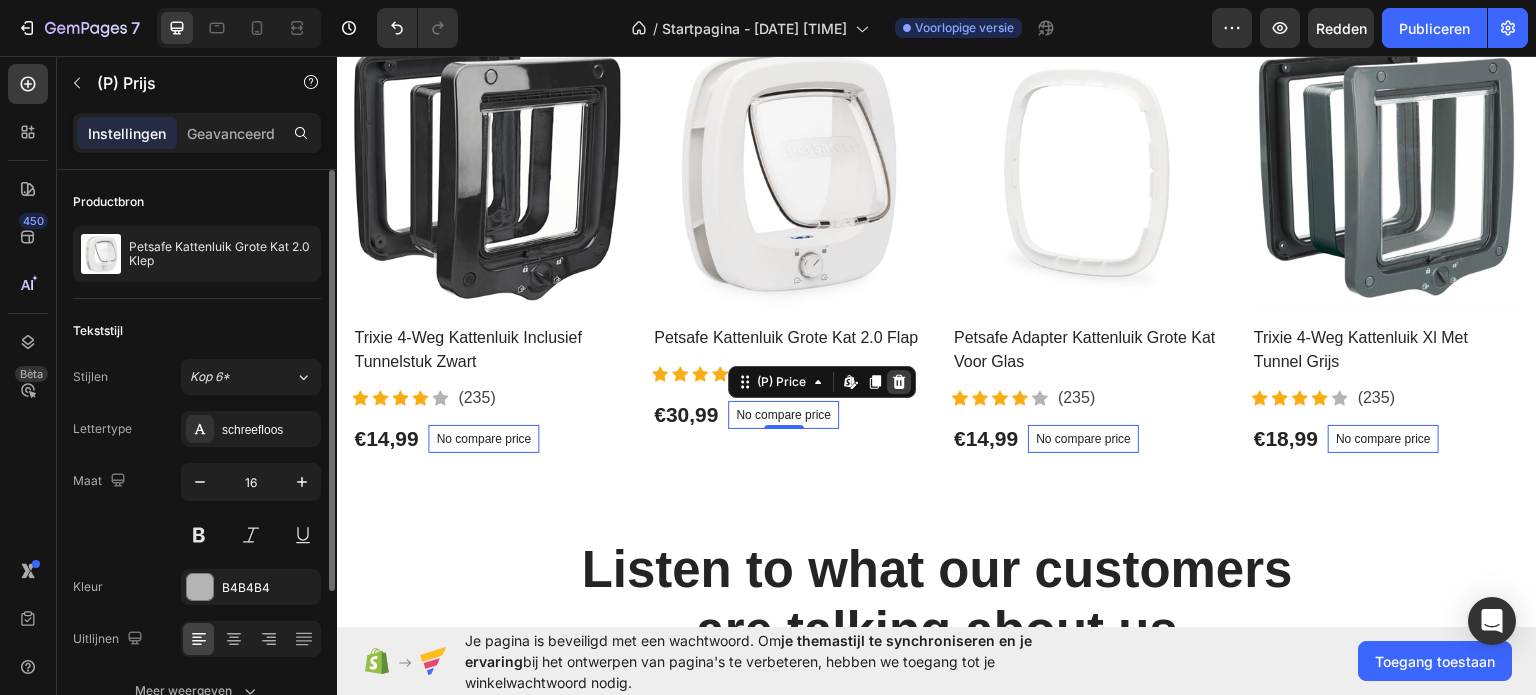 click 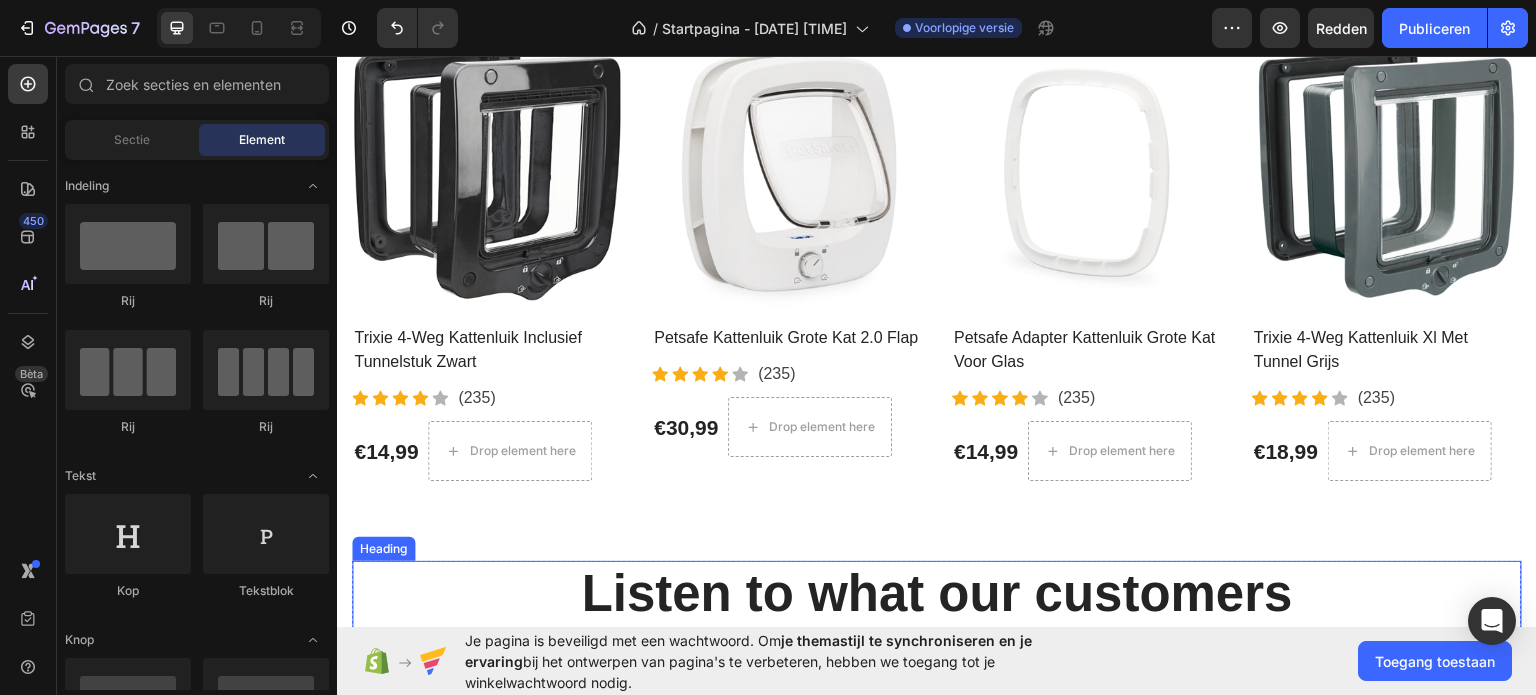click on "Listen to what our customers are talking about us" at bounding box center [937, 623] 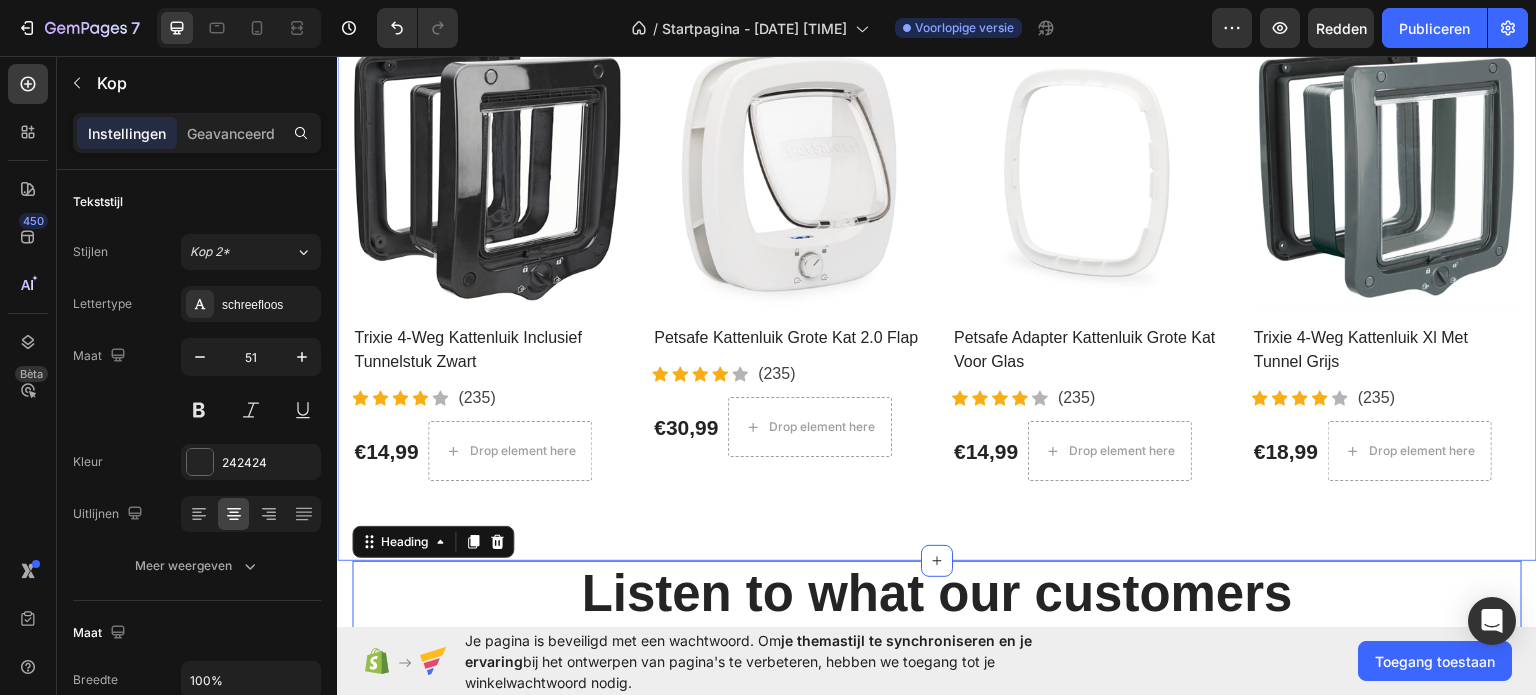 click on "Our products Heading “Product your pet will love“ Text block Product Images Trixie 4-Weg Kattenluik Inclusief Tunnelstuk Zwart (P) Title                Icon                Icon                Icon                Icon                Icon Icon List Hoz (235) Text block Icon List €14,99 (P) Price (P) Price
Drop element here Row Row Product List Product Images Petsafe Kattenluik Grote Kat 2.0 Flap (P) Title                Icon                Icon                Icon                Icon                Icon Icon List Hoz (235) Text block Icon List €30,99 (P) Price (P) Price
Drop element here Row Row Product List Product Images Petsafe Adapter Kattenluik Grote Kat Voor Glas (P) Title                Icon                Icon                Icon                Icon                Icon Icon List Hoz (235) Text block Icon List €14,99 (P) Price (P) Price
Drop element here Row Row Product List Product Images Trixie 4-Weg Kattenluik Xl Met Tunnel Grijs Icon Row" at bounding box center (937, 173) 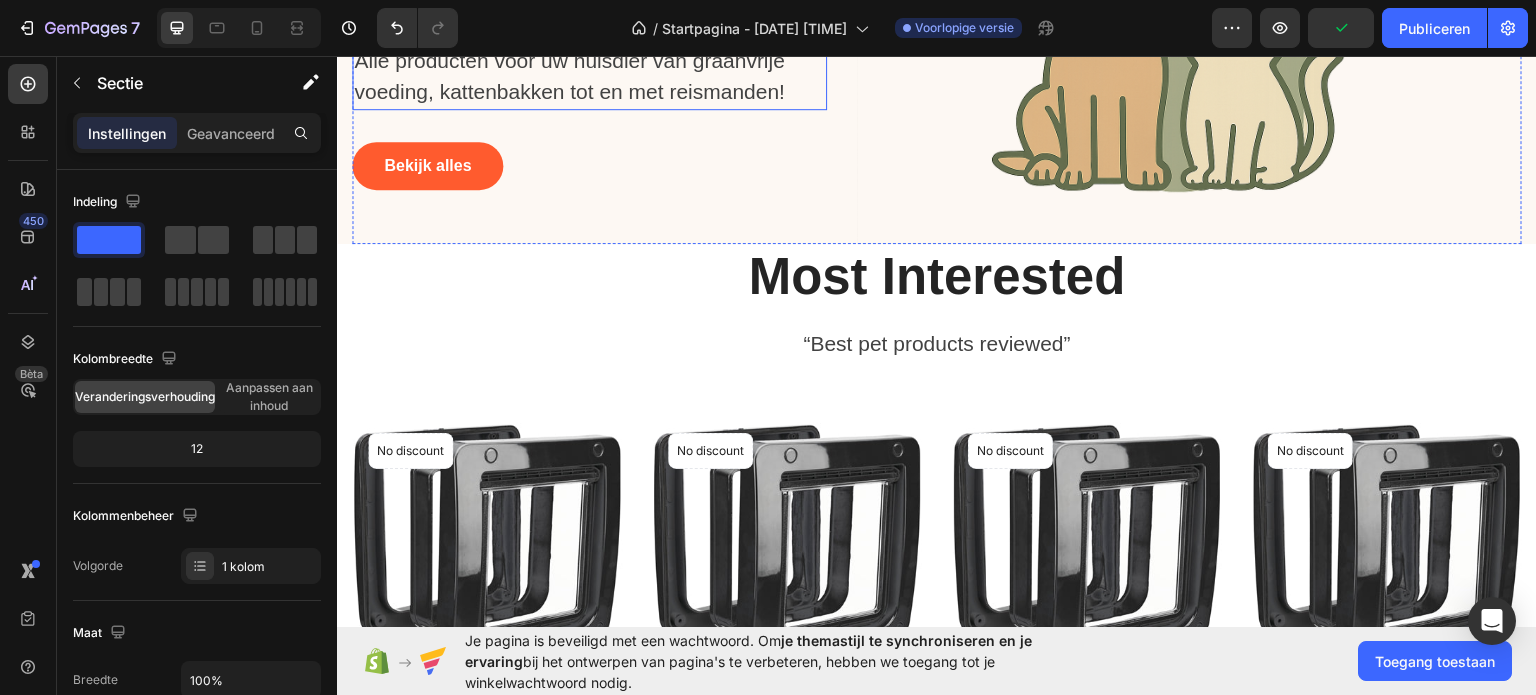 scroll, scrollTop: 400, scrollLeft: 0, axis: vertical 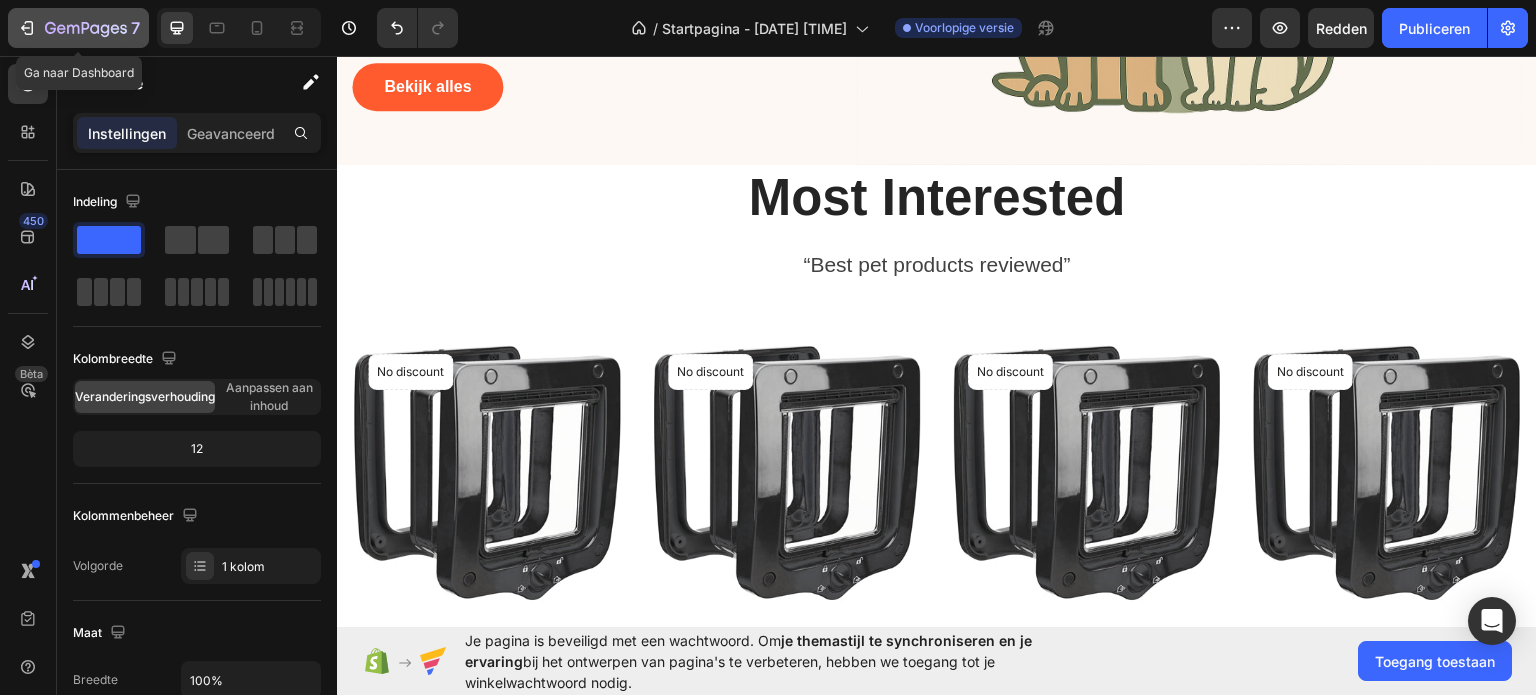 click on "7" at bounding box center (78, 28) 